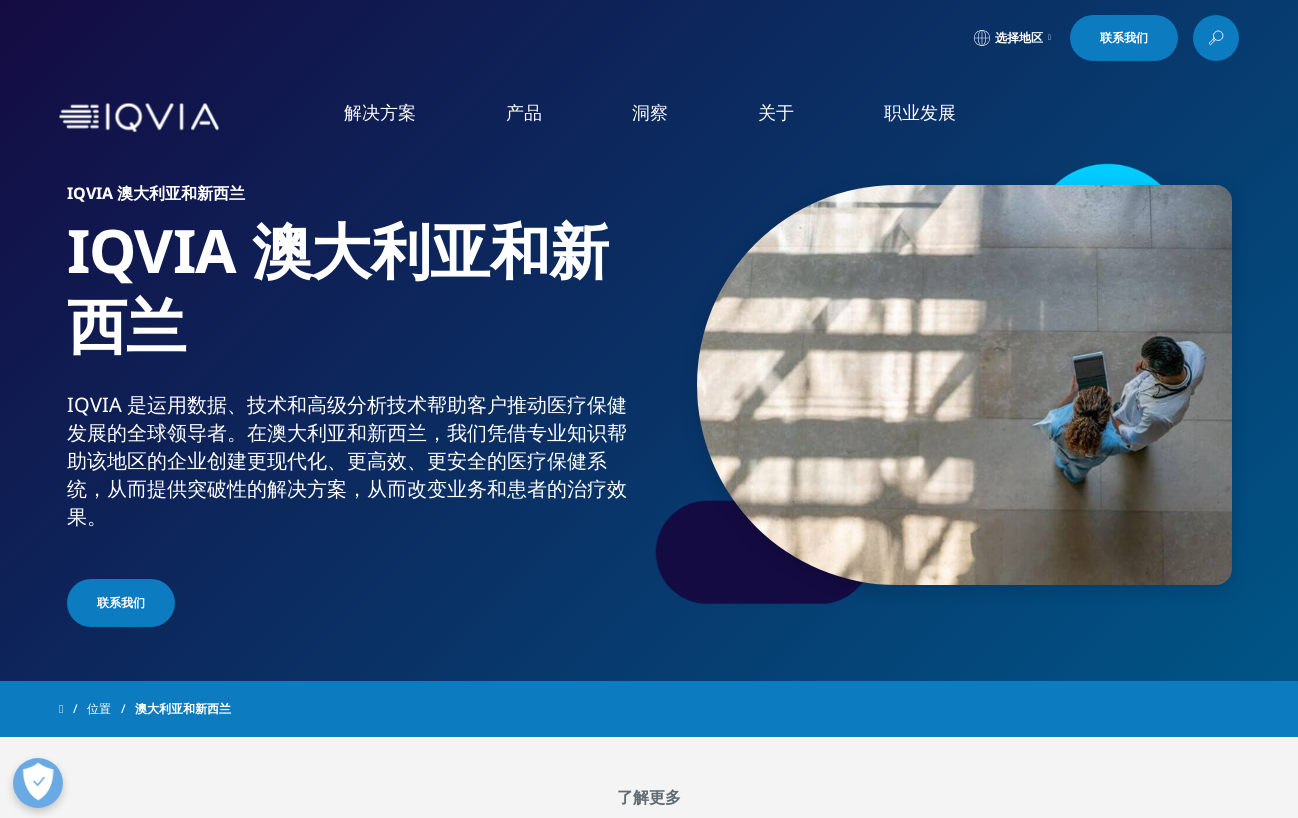 scroll, scrollTop: 0, scrollLeft: 0, axis: both 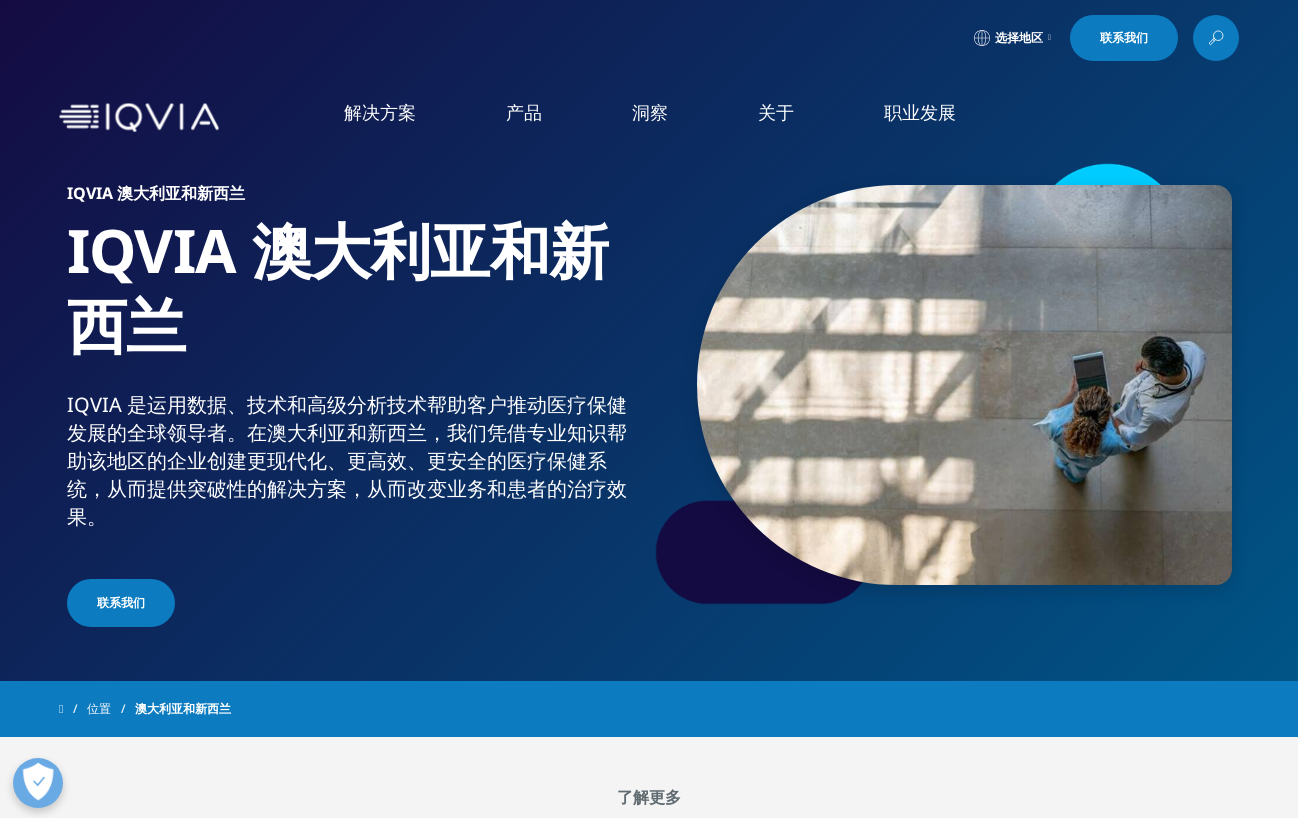 click on "职业发展" at bounding box center (920, 112) 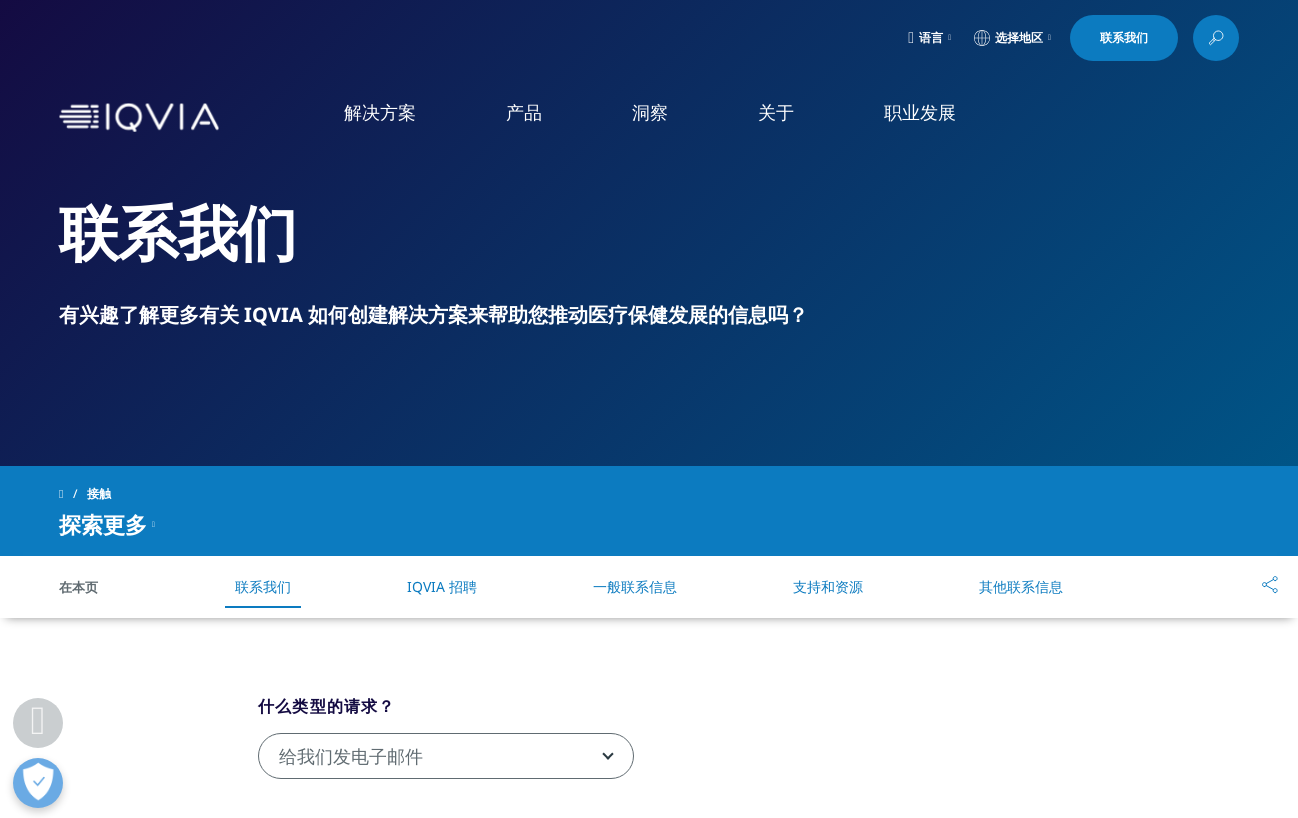 scroll, scrollTop: 343, scrollLeft: 0, axis: vertical 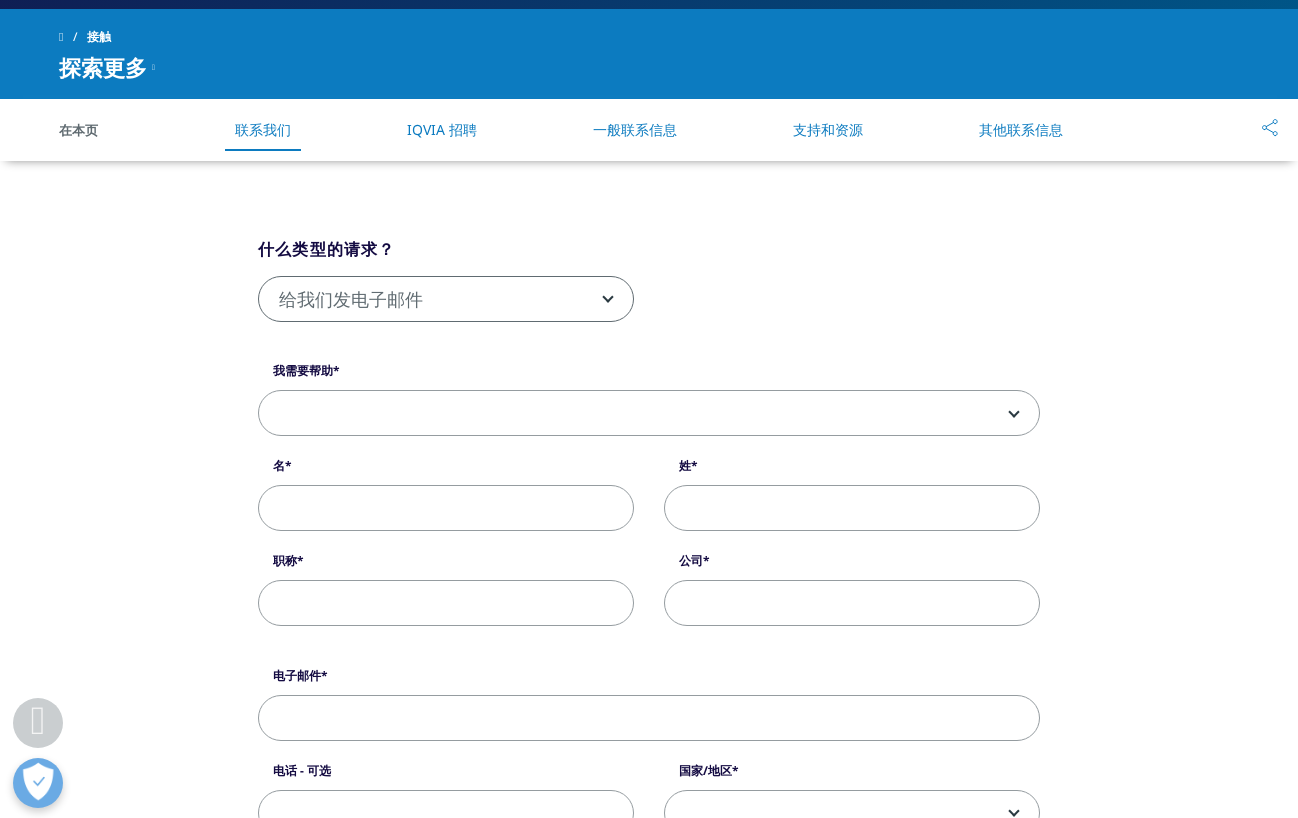 click at bounding box center (649, 414) 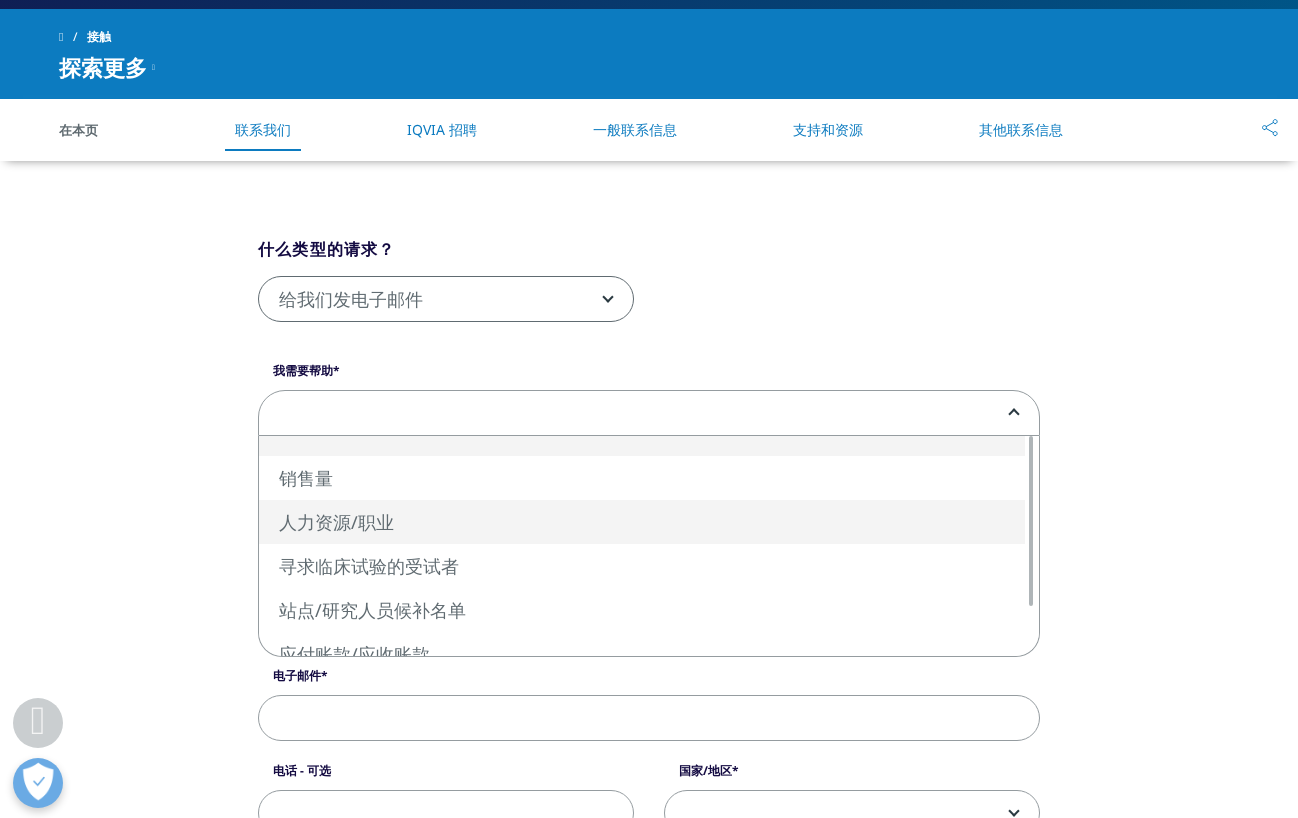 select on "HR/Career" 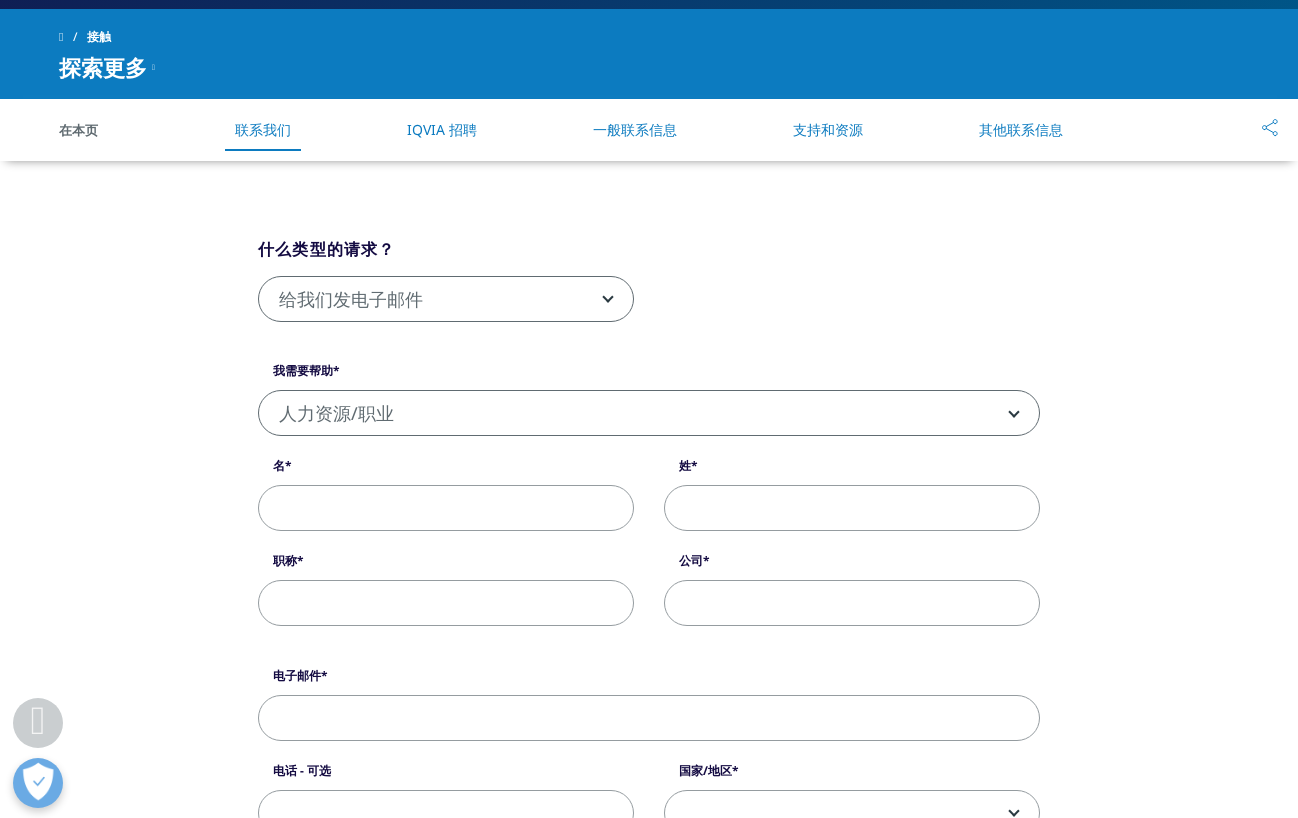 click on "名" at bounding box center (446, 508) 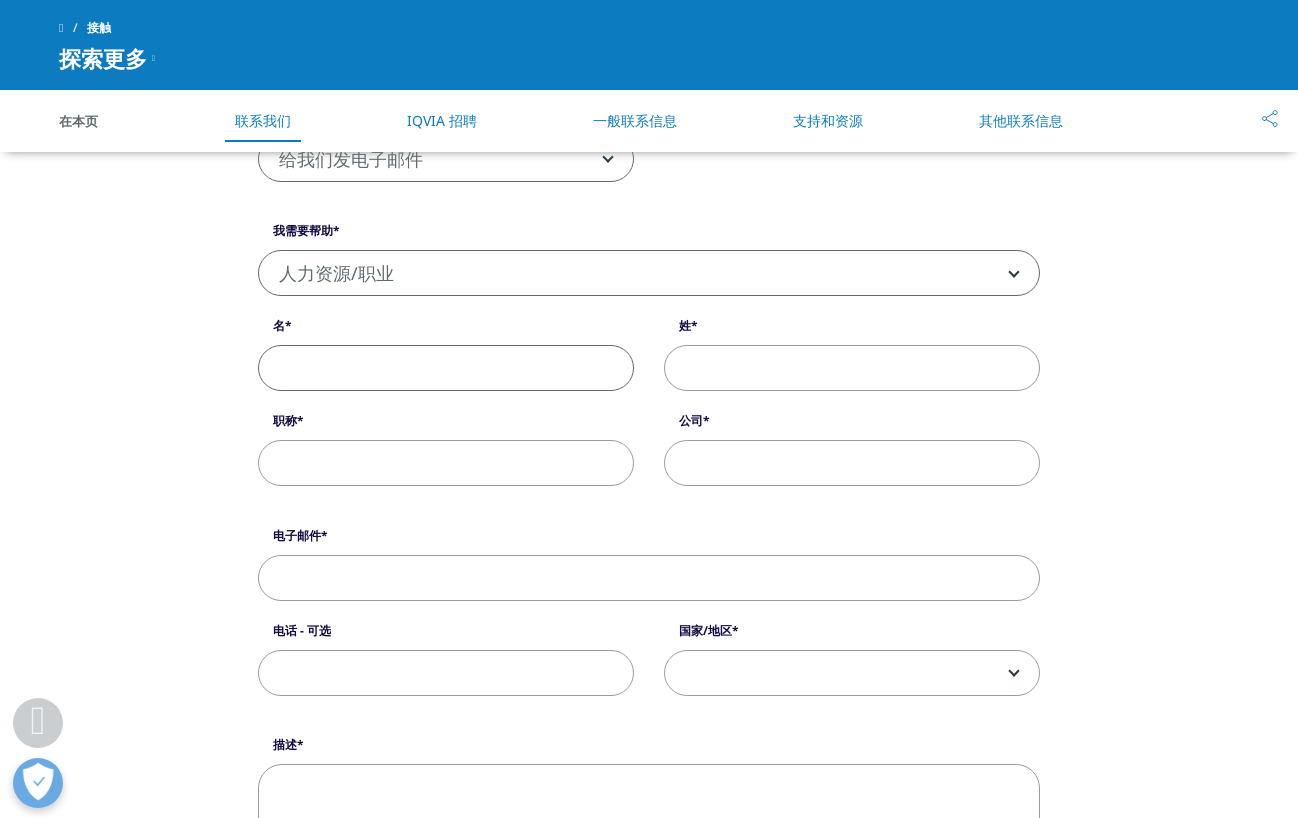 scroll, scrollTop: 479, scrollLeft: 0, axis: vertical 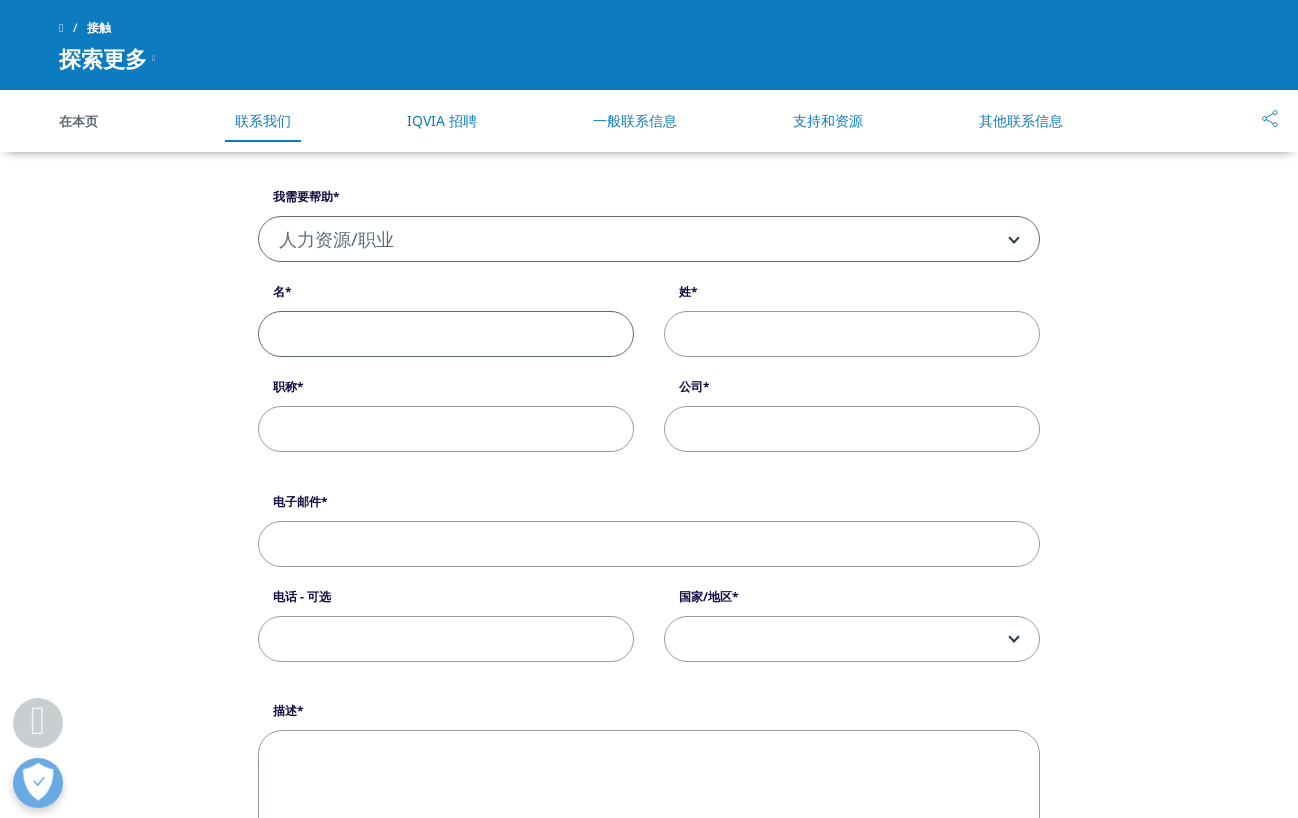 click on "人力资源/职业" at bounding box center (649, 240) 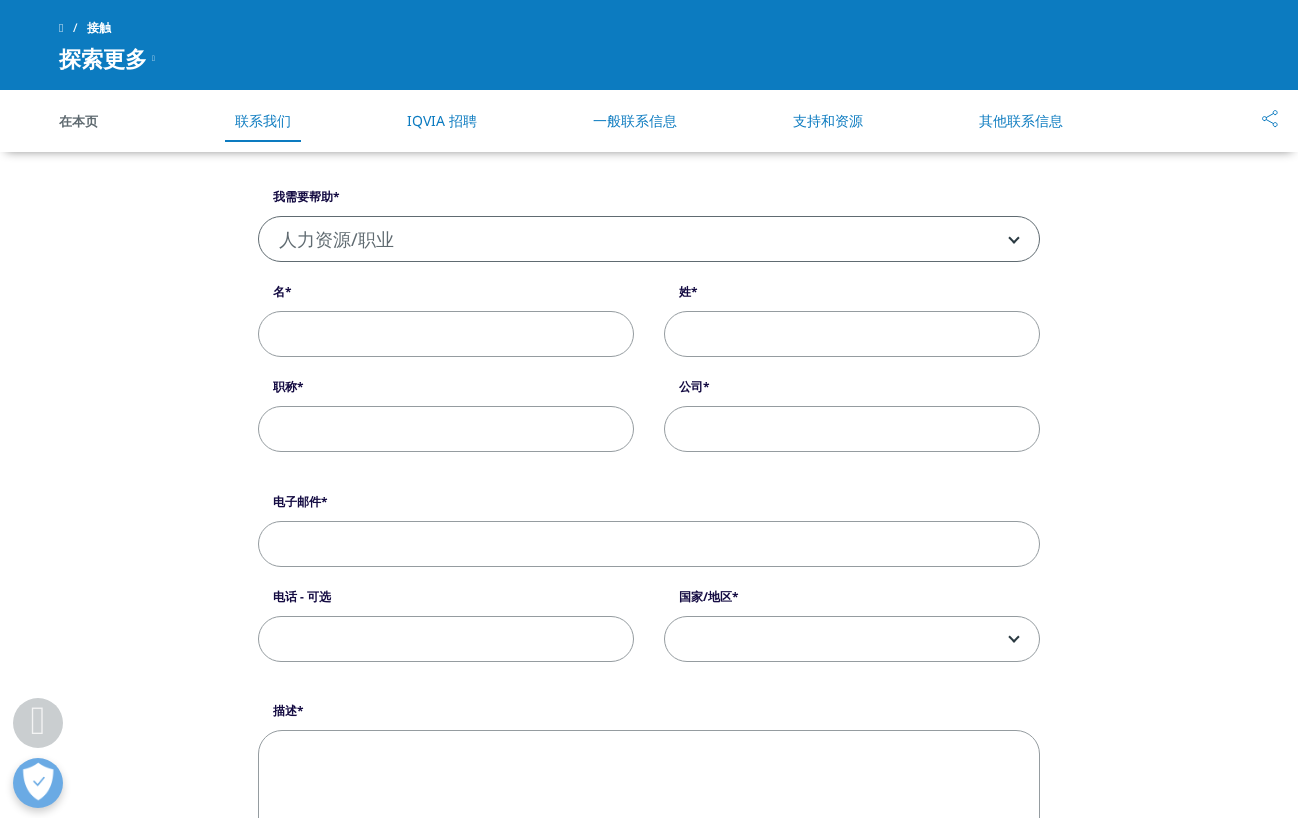 click on "名" at bounding box center [446, 334] 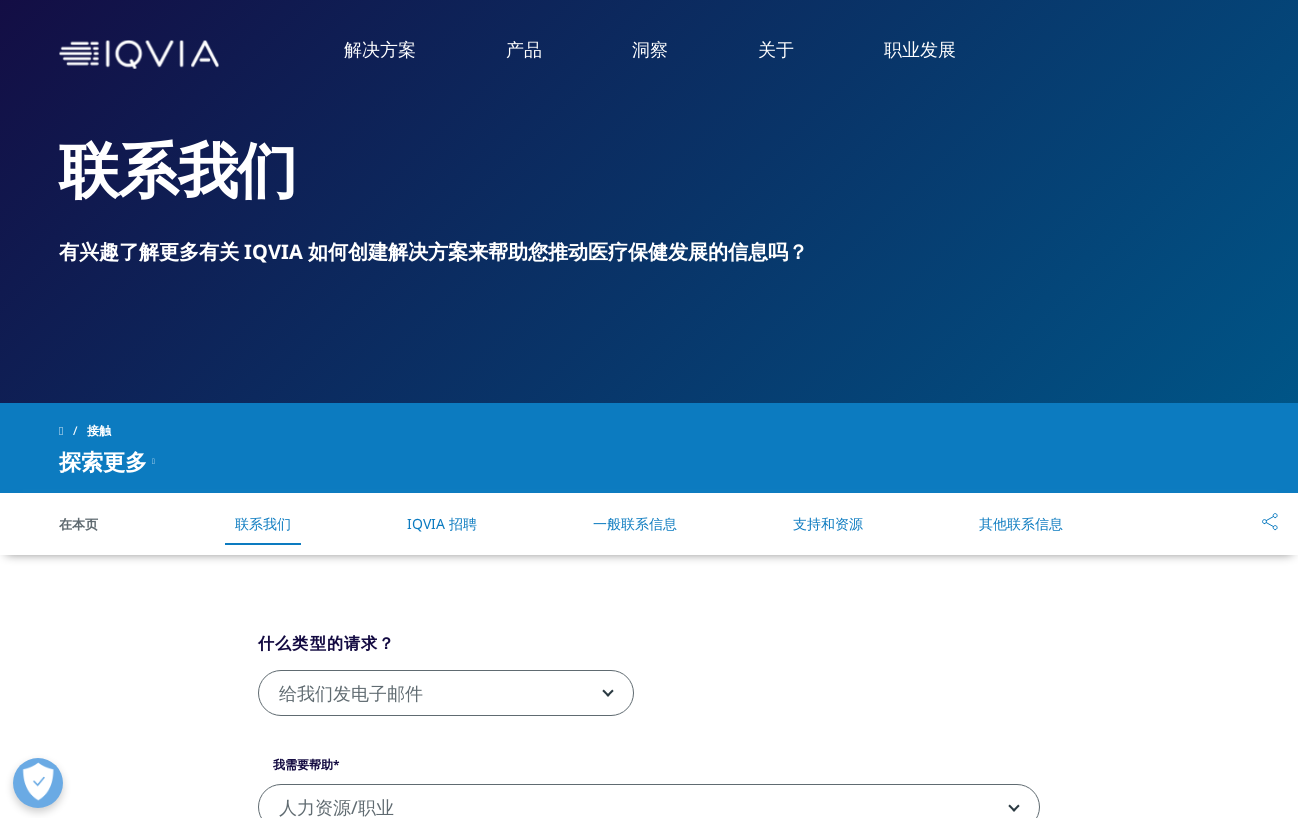 scroll, scrollTop: 0, scrollLeft: 0, axis: both 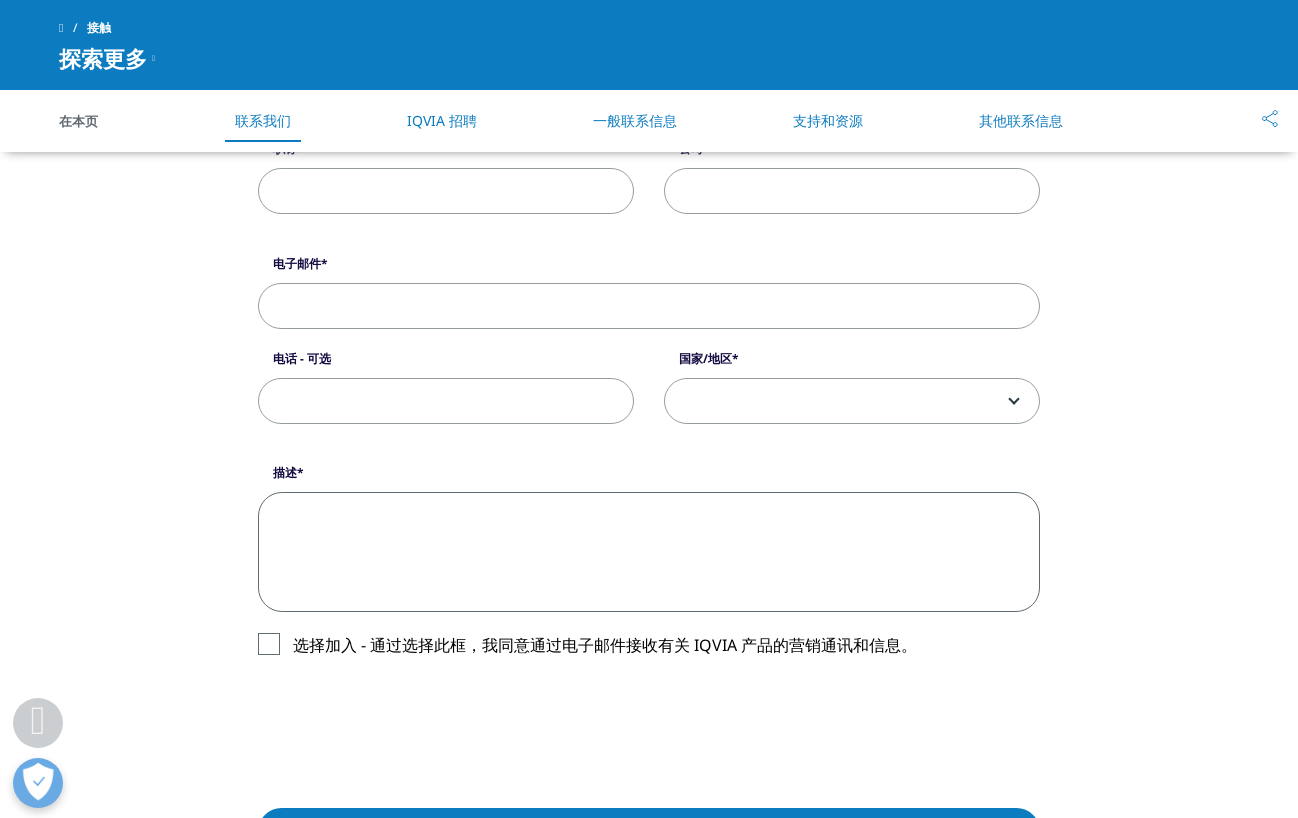 click on "描述" at bounding box center (649, 552) 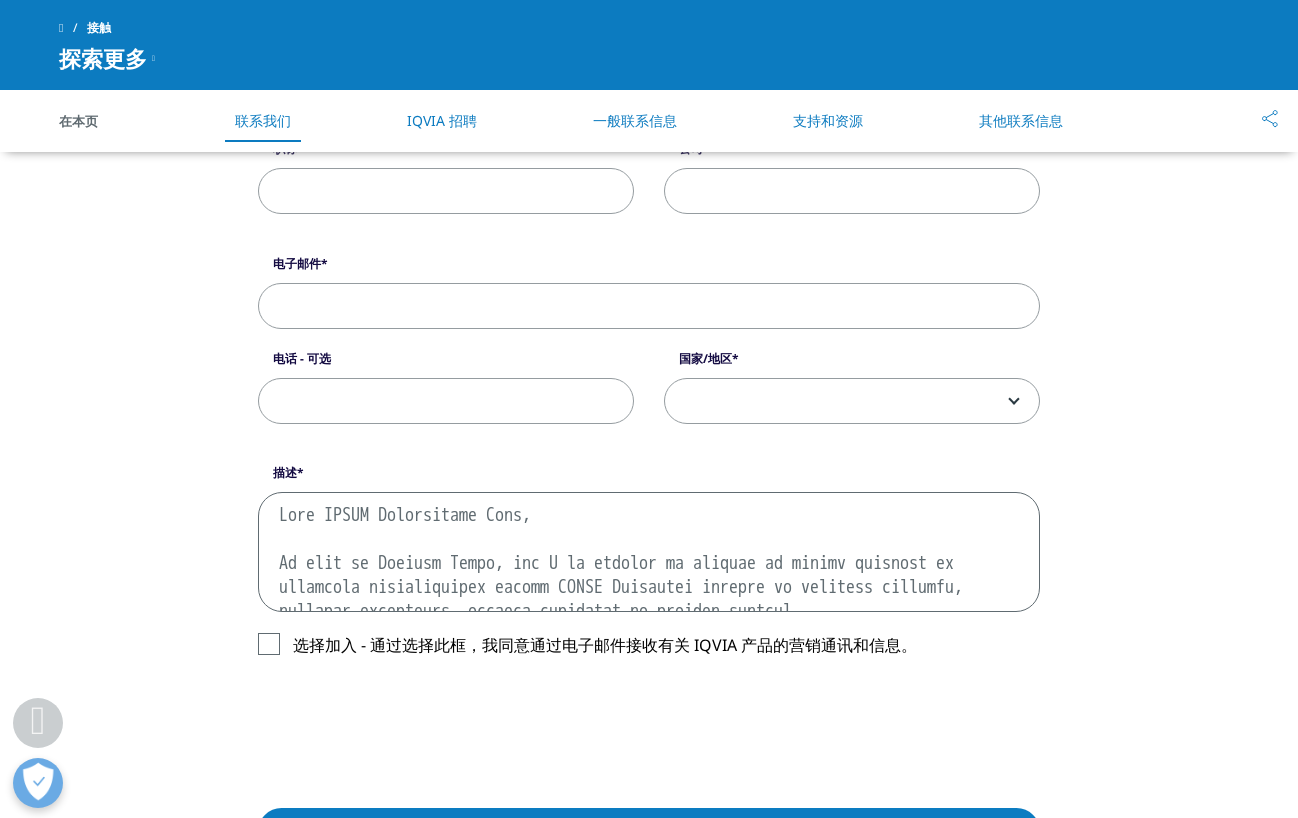 scroll, scrollTop: 634, scrollLeft: 0, axis: vertical 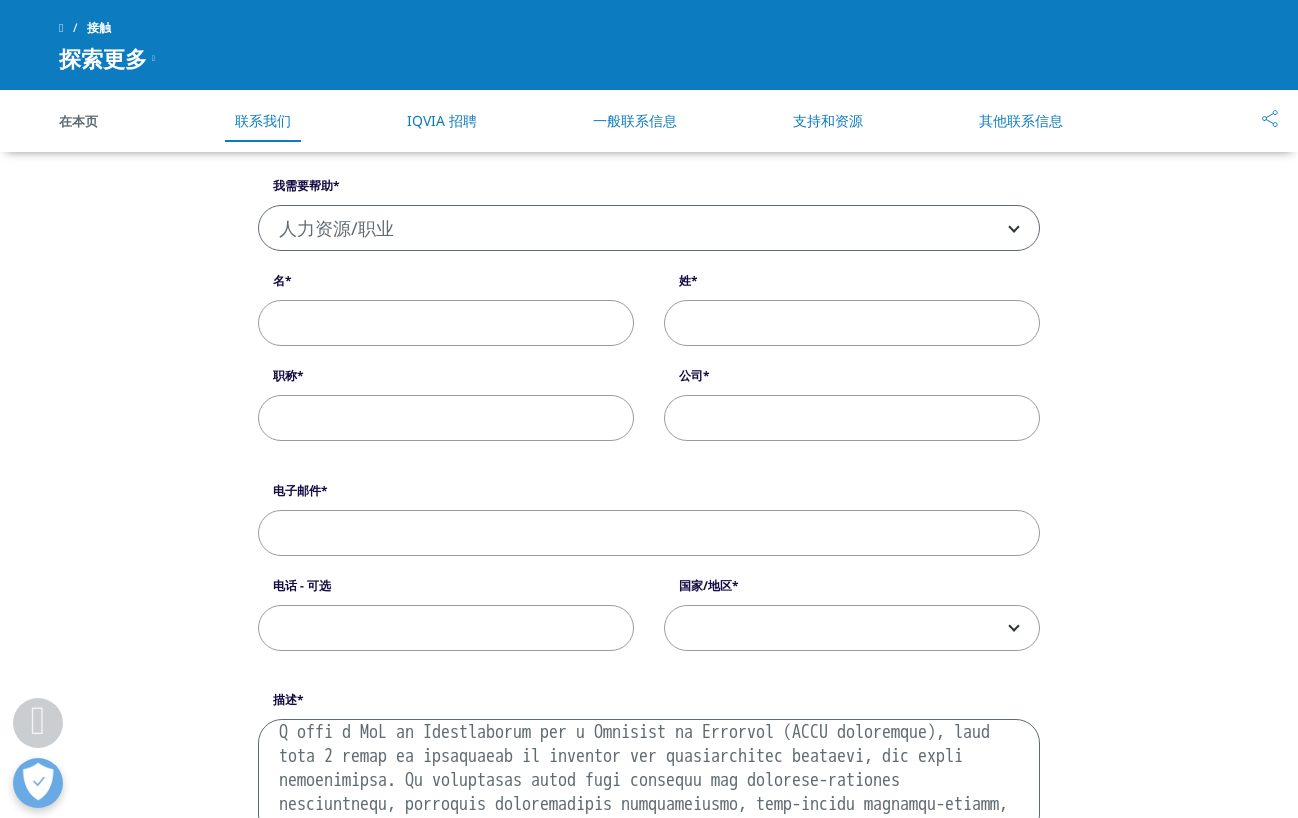 type on "Dear IQVIA Recruitment Team,
My name is Arepati Adili, and I am writing to express my strong interest in potential opportunities within IQVIA Australia related to clinical research, clinical operations, medical translate or medical affairs.
I hold a PhD in Orthopaedics and a Bachelor of Medicine (MBBS equivalent), with over 7 years of experience in clinical and translational research, and trial coordination. My background spans both academic and industry-oriented environments, including international collaboration, data-driven decision-making, and medical communication.I am multilingual, fluent in English, Japanese, and Chinese, and have worked with international teams across Japan and China.
I am currently based in Auckland, New Zealand, and hold an Australian 461 visa, which allows me to live and work in Australia without restriction. I am available to relocate and commence employment immediately.
I am highly motivated to contribute to IQVIA’s mission of advancing healthcare through evidence generat..." 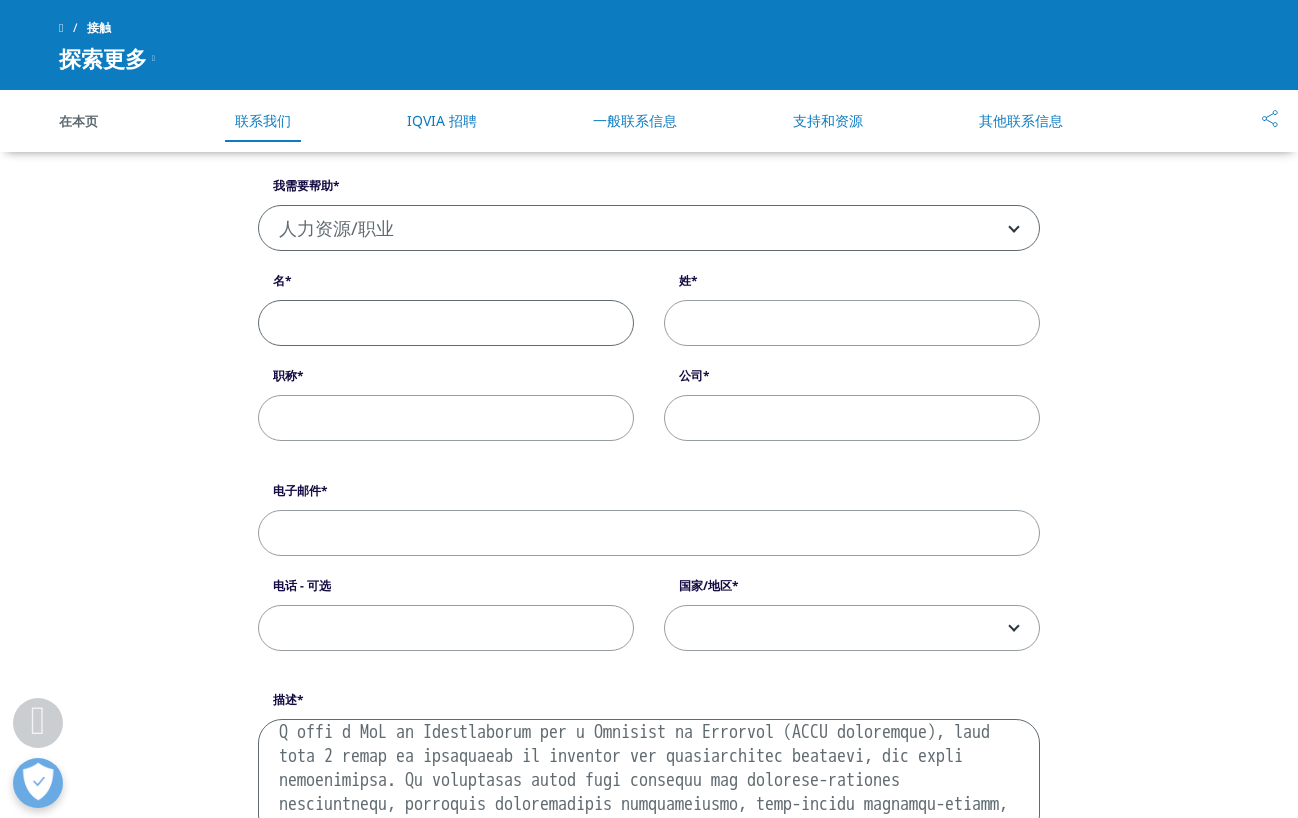 click on "名" at bounding box center (446, 323) 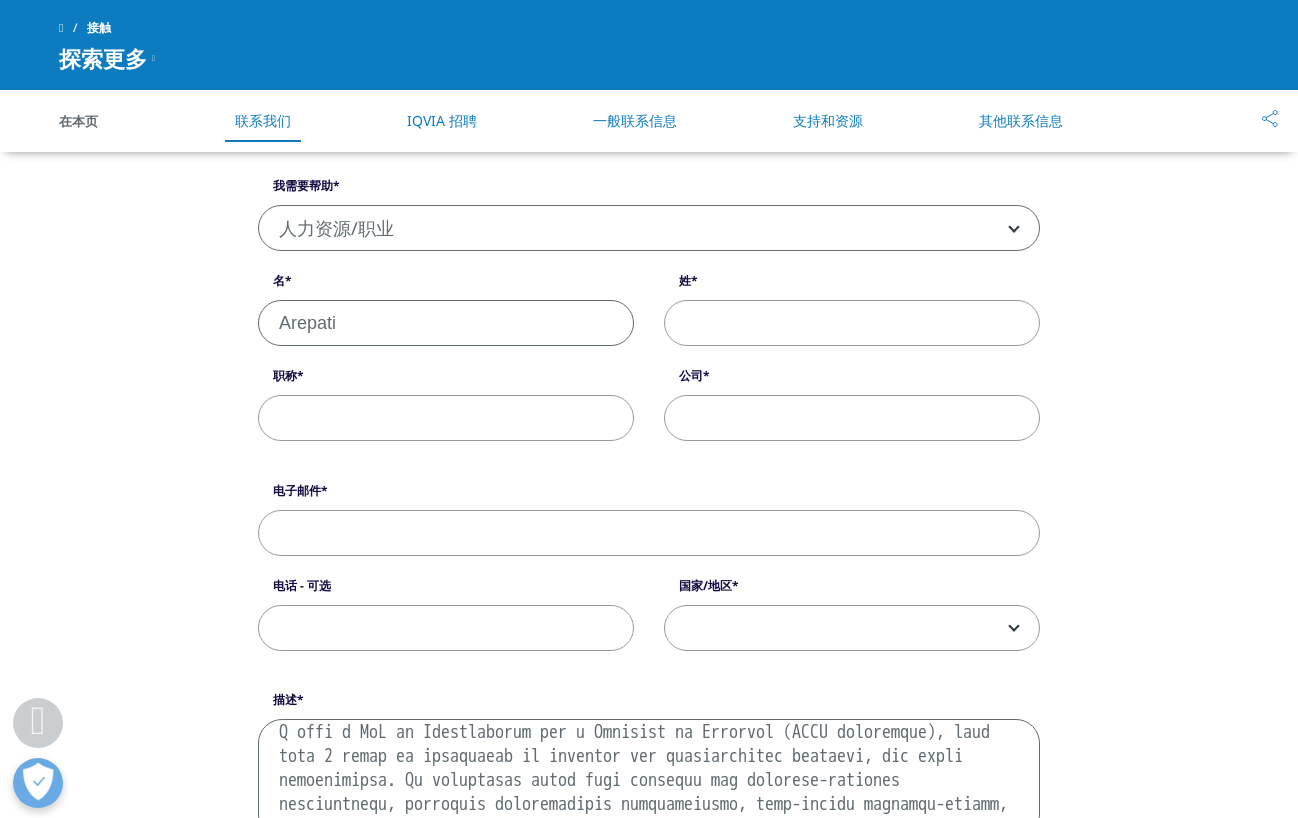 type on "Arepati" 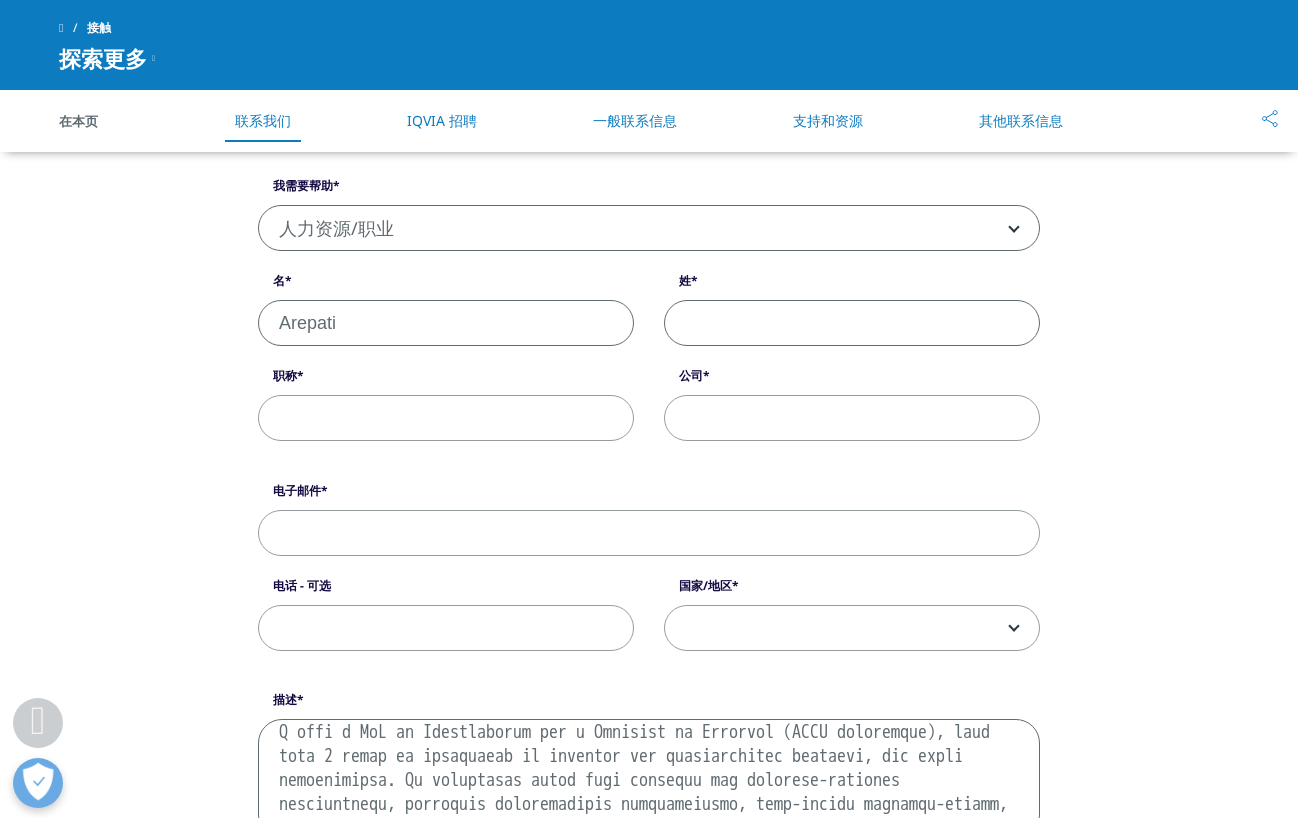 click on "姓" at bounding box center (852, 323) 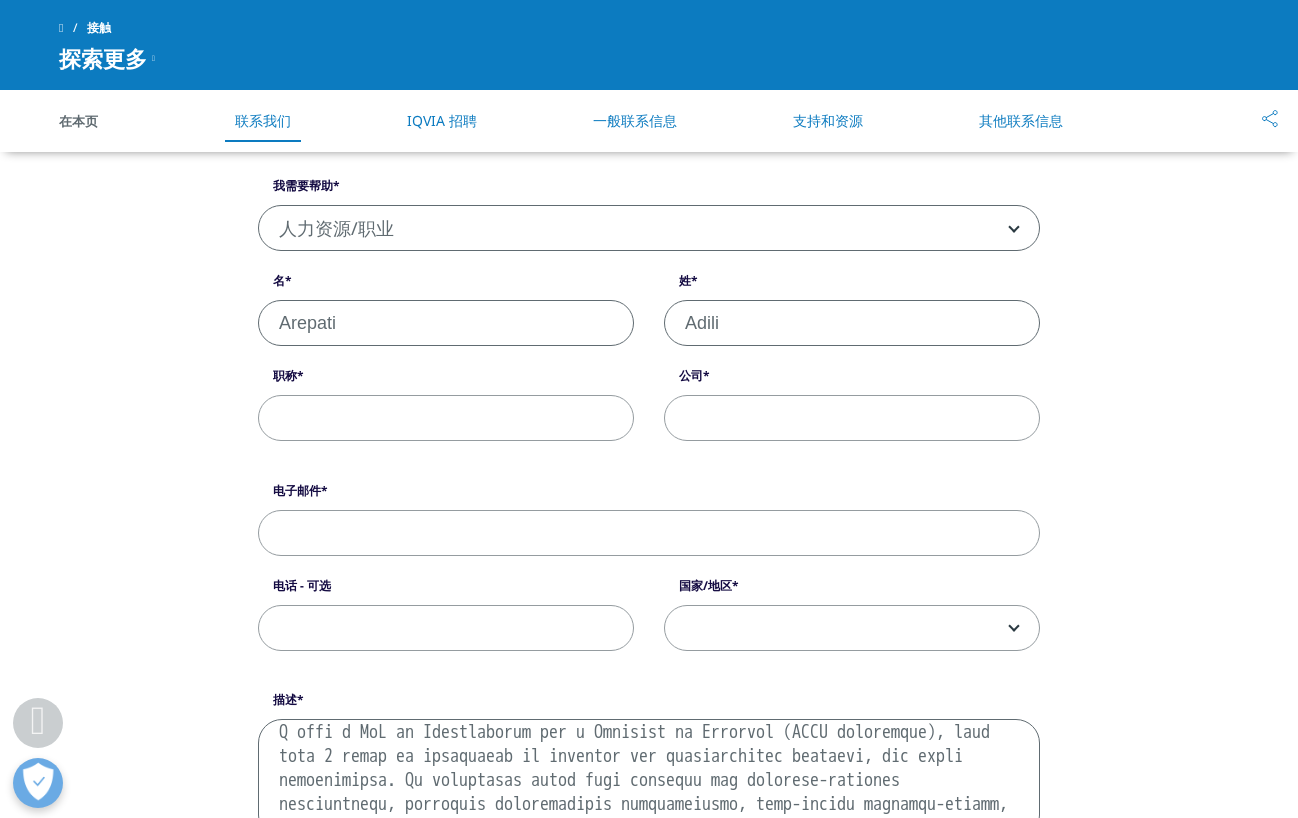 type on "Adili" 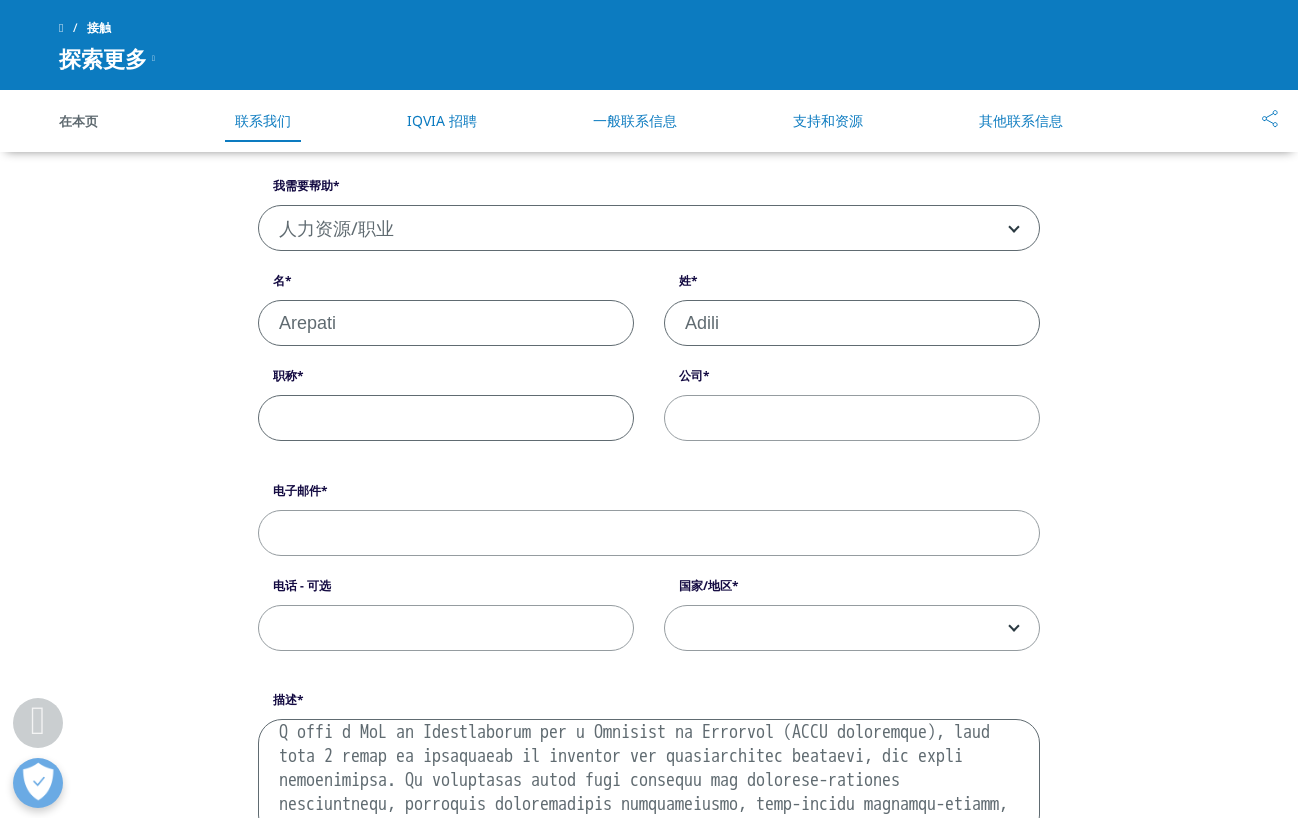 paste on "Juntendo University" 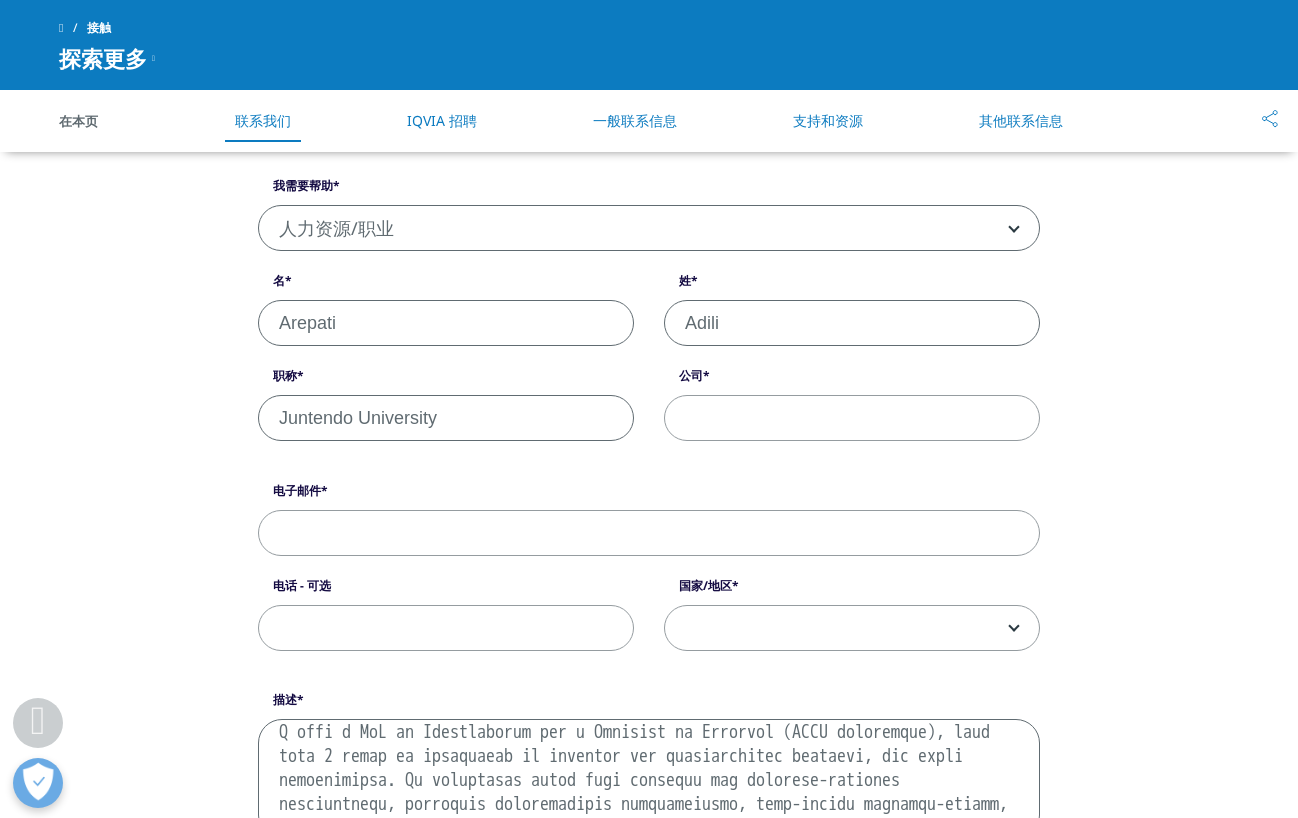 click on "Juntendo University" at bounding box center (446, 418) 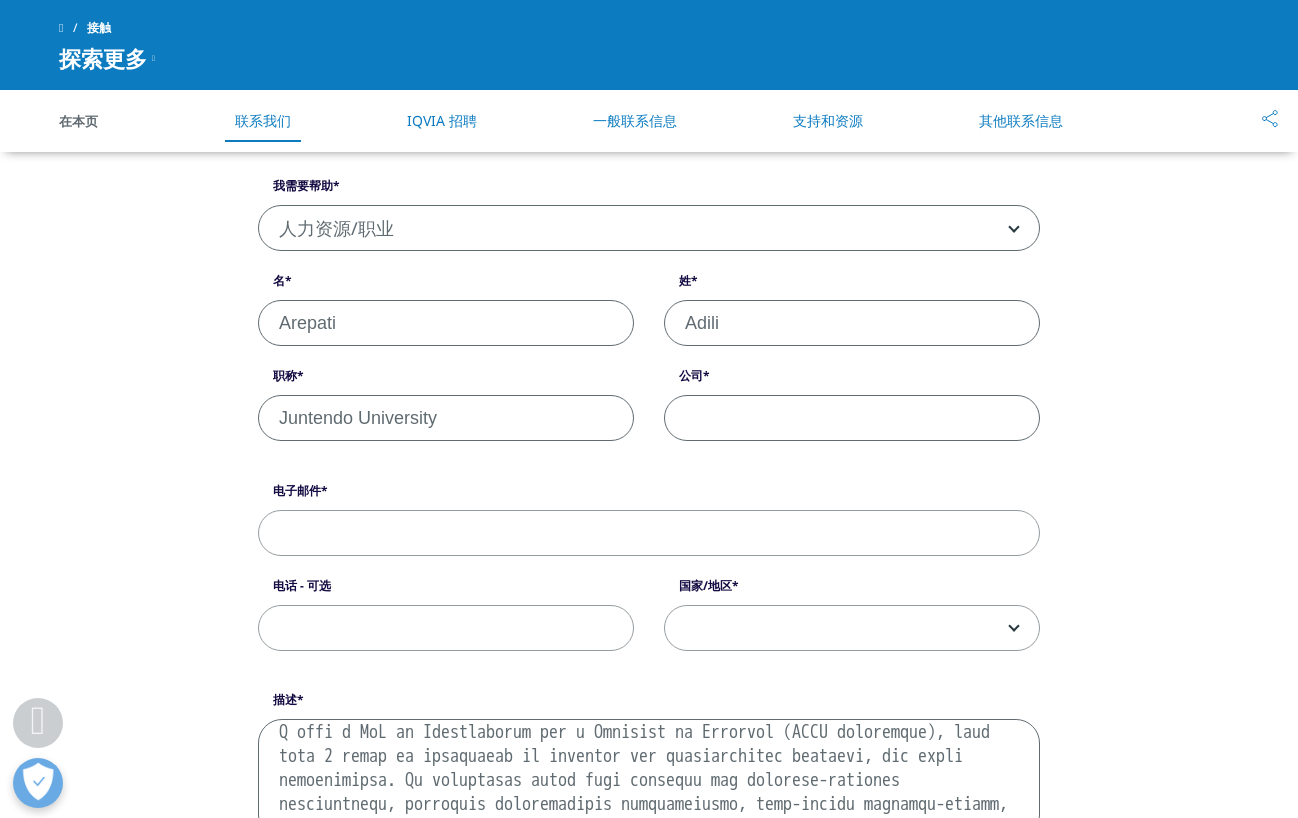 paste on "Juntendo University" 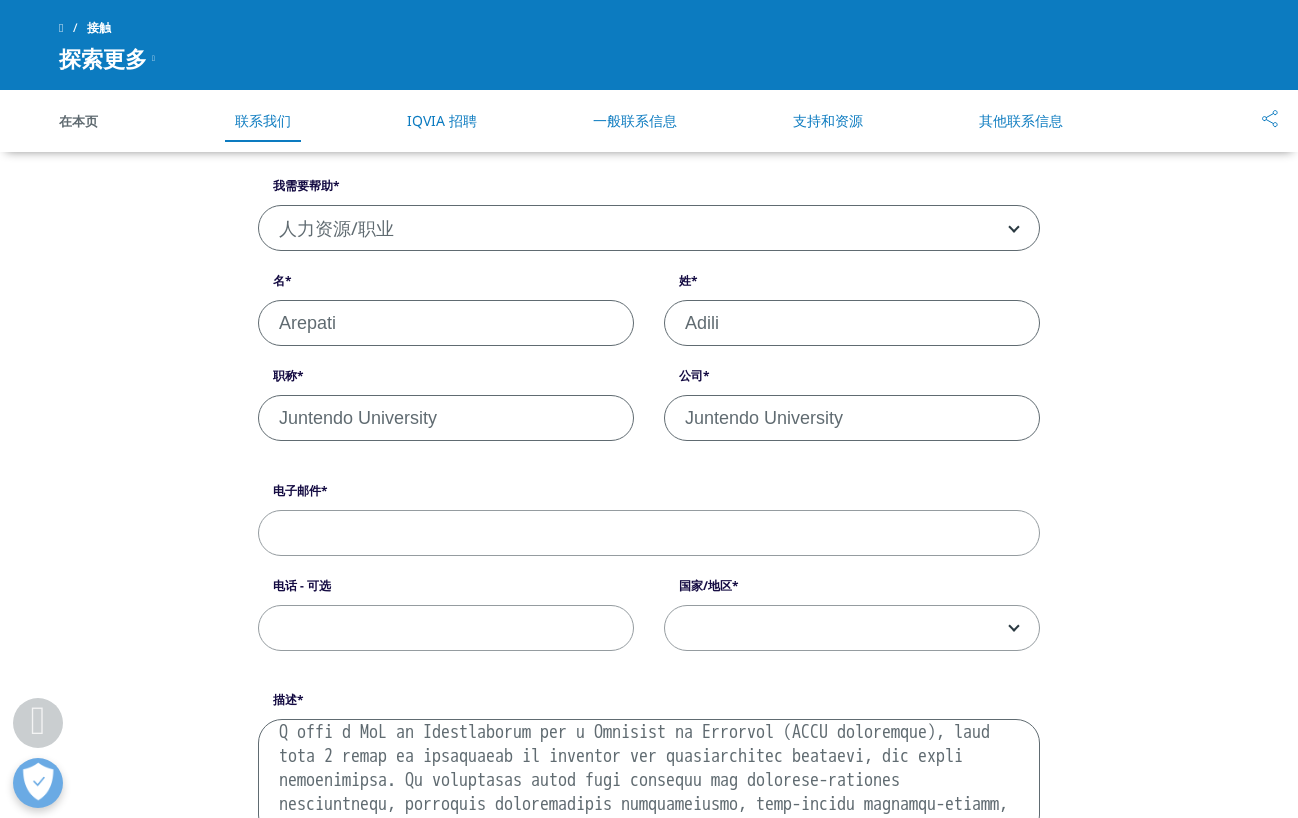 type on "Juntendo University" 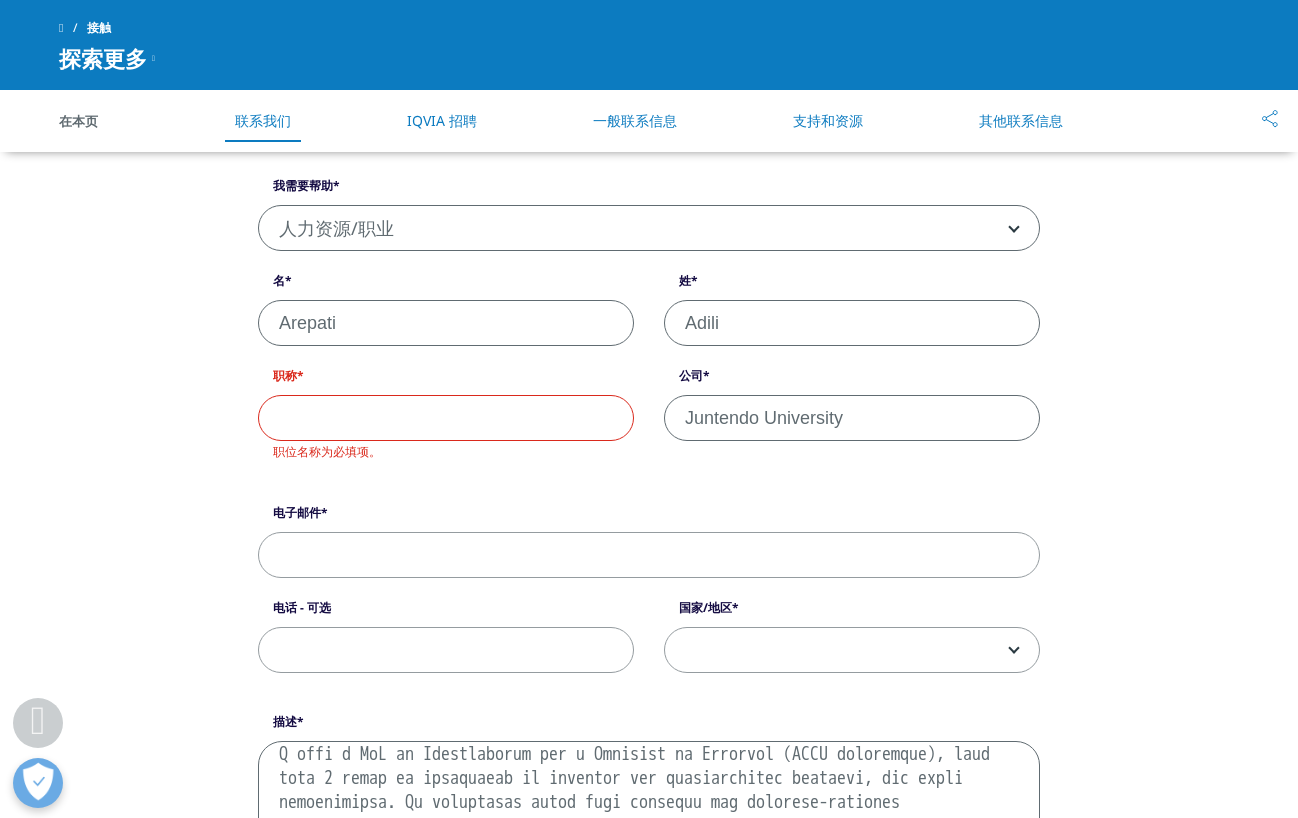 paste on "Postdoctoral Research Fellow" 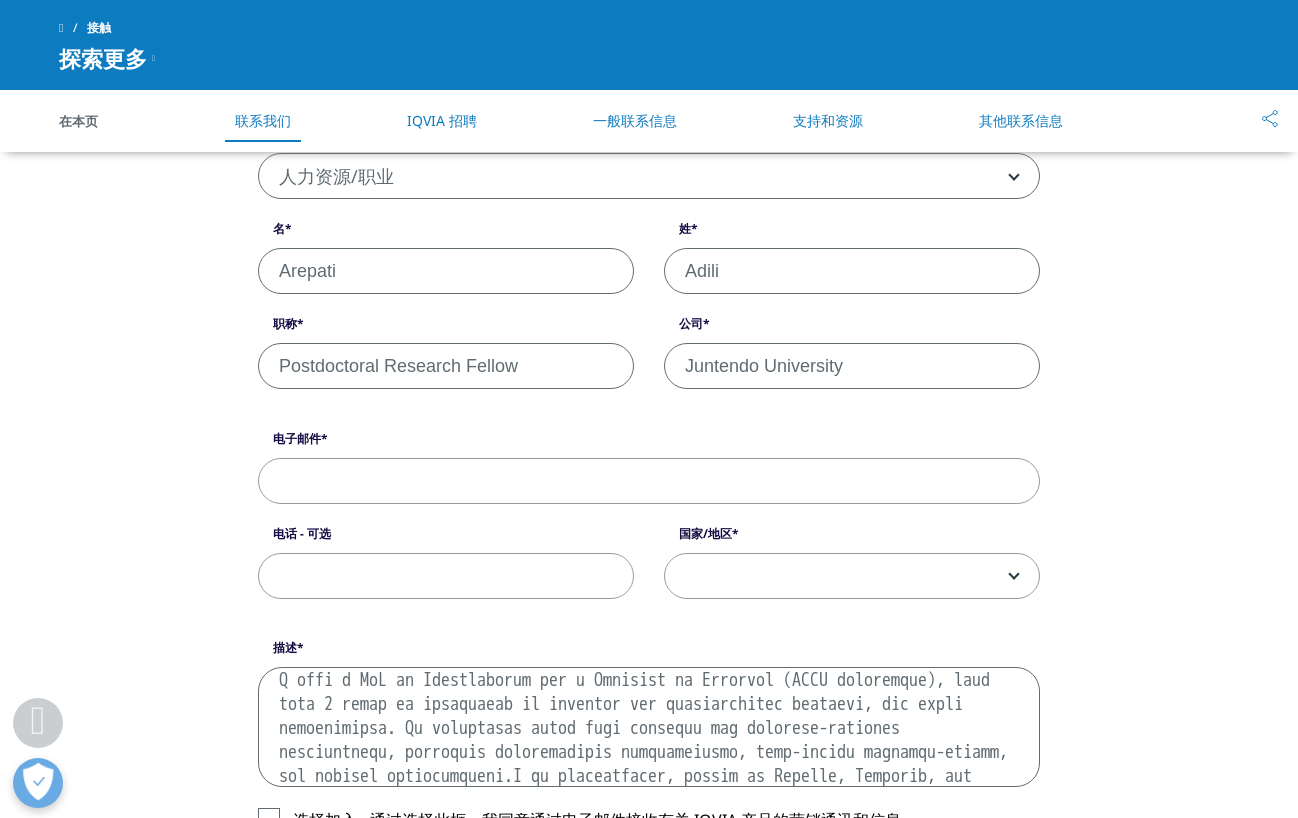 scroll, scrollTop: 546, scrollLeft: 0, axis: vertical 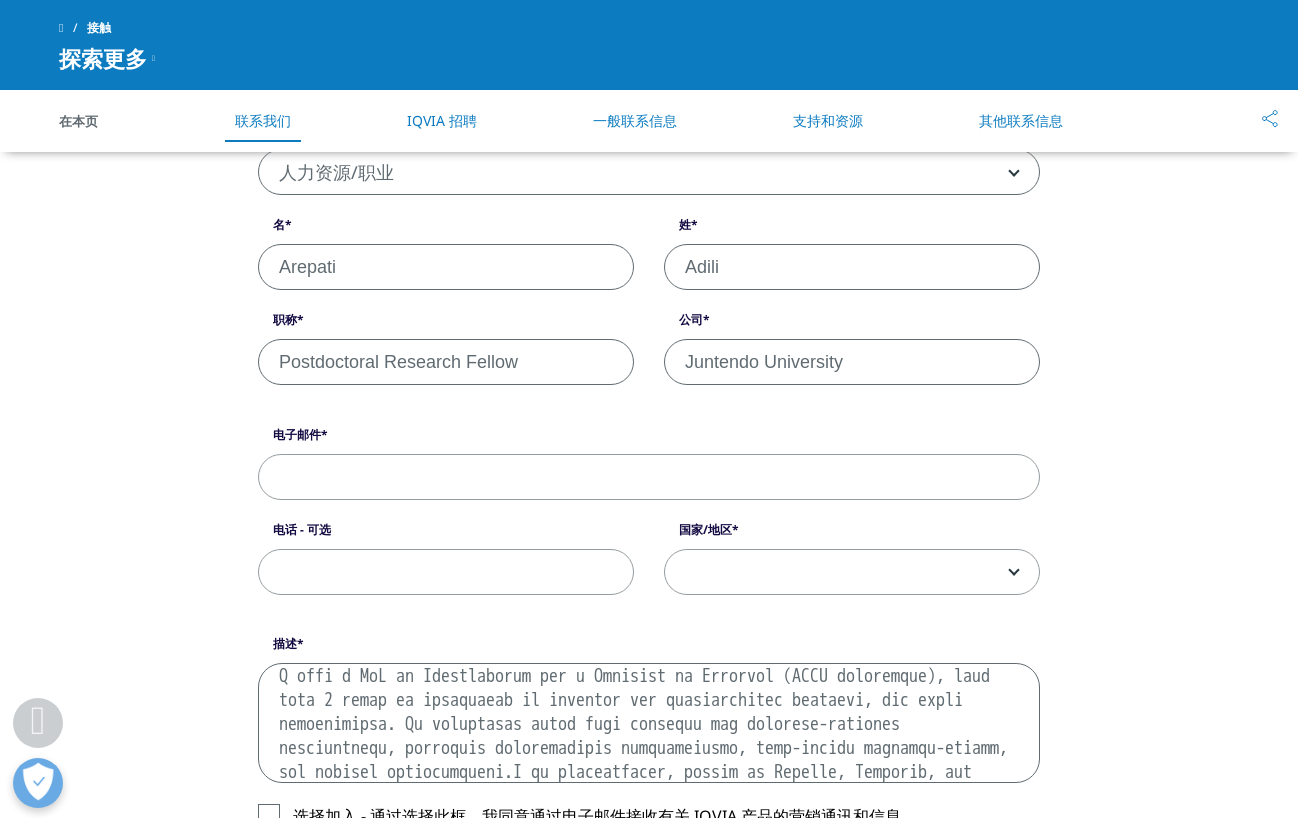 type on "Postdoctoral Research Fellow" 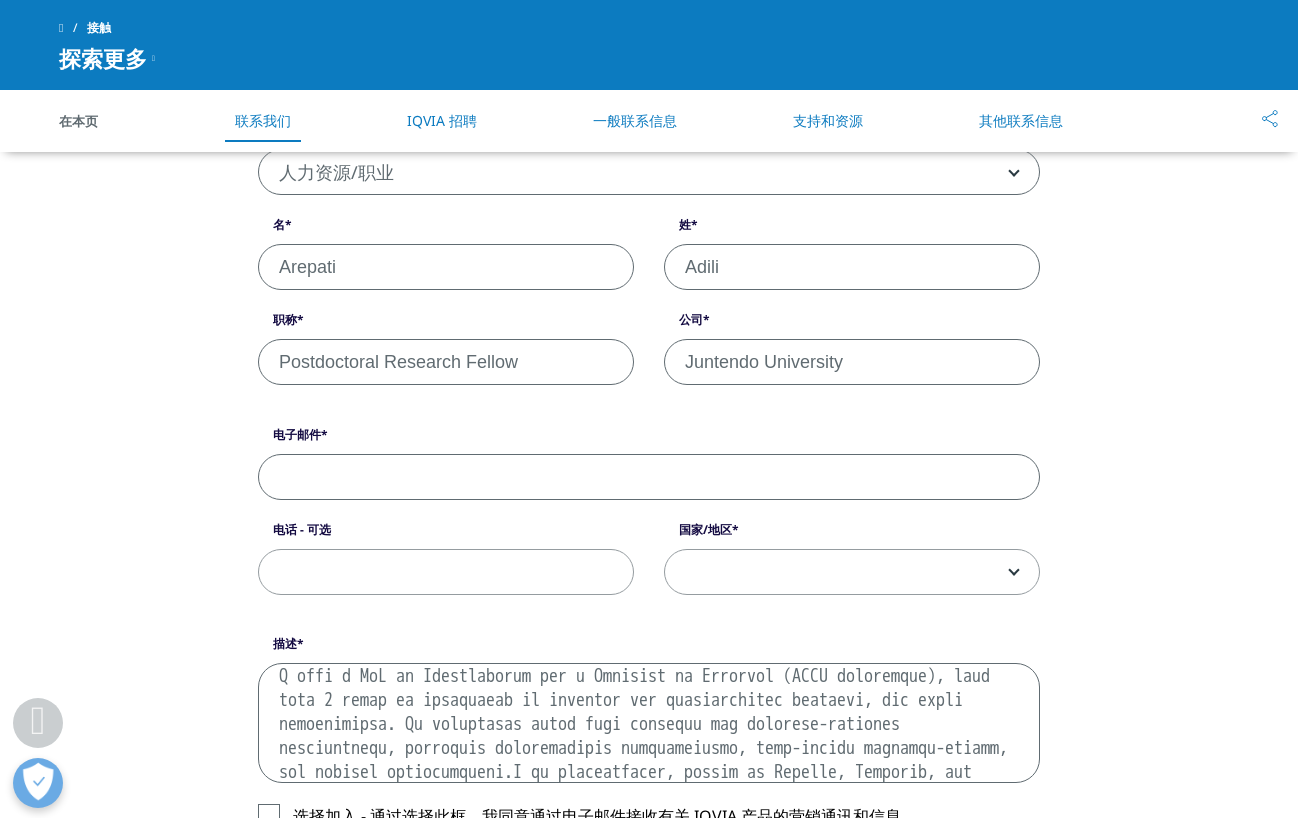 paste on "a-arepati@juntendo.ac.jp" 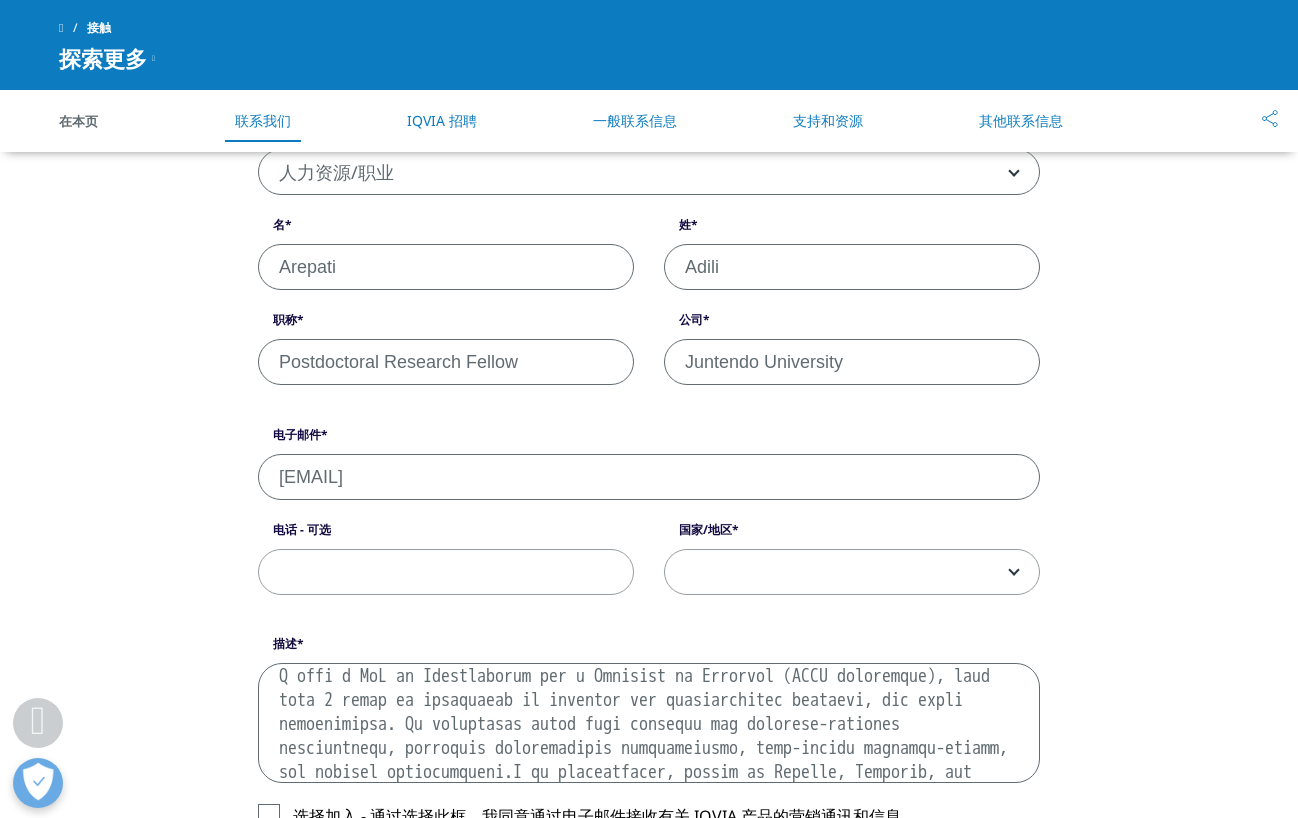 type on "a-arepati@juntendo.ac.jp" 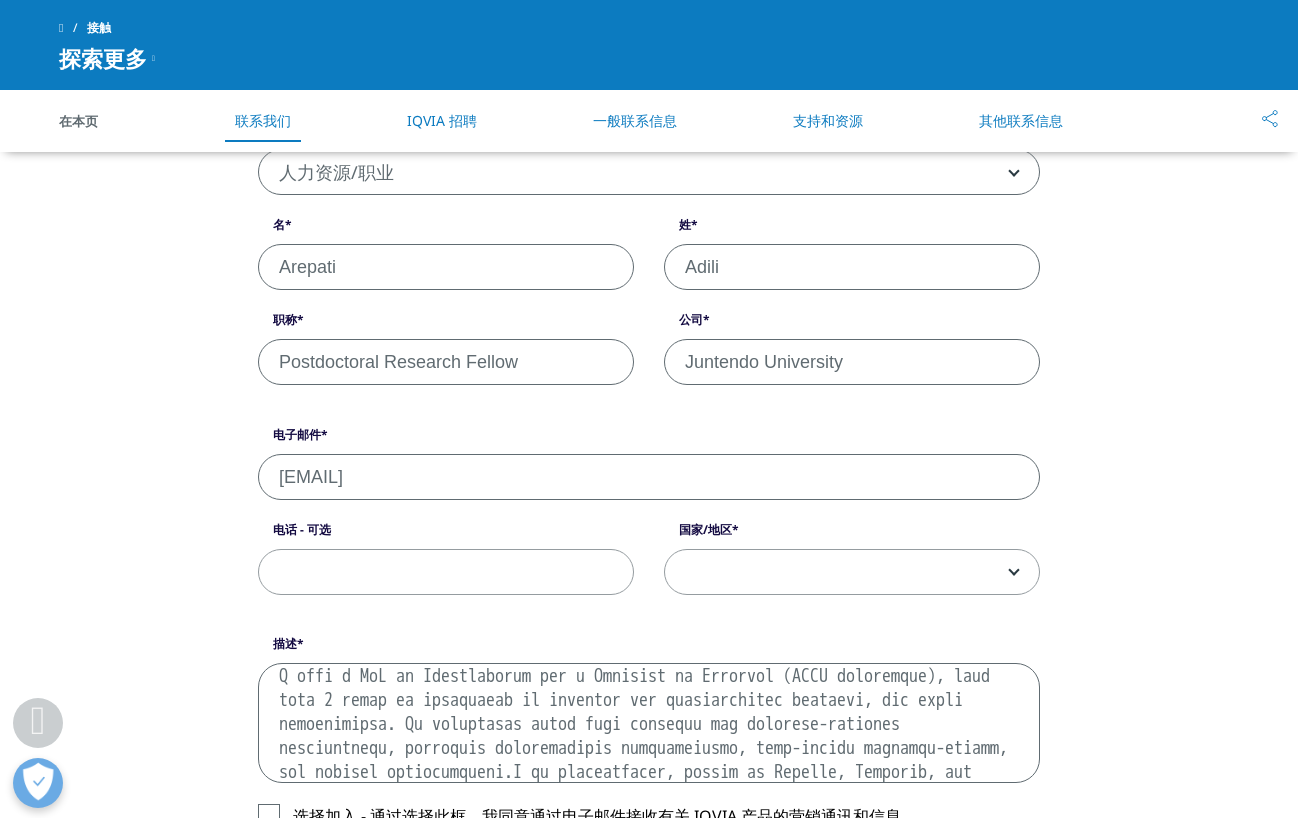 click at bounding box center (852, 573) 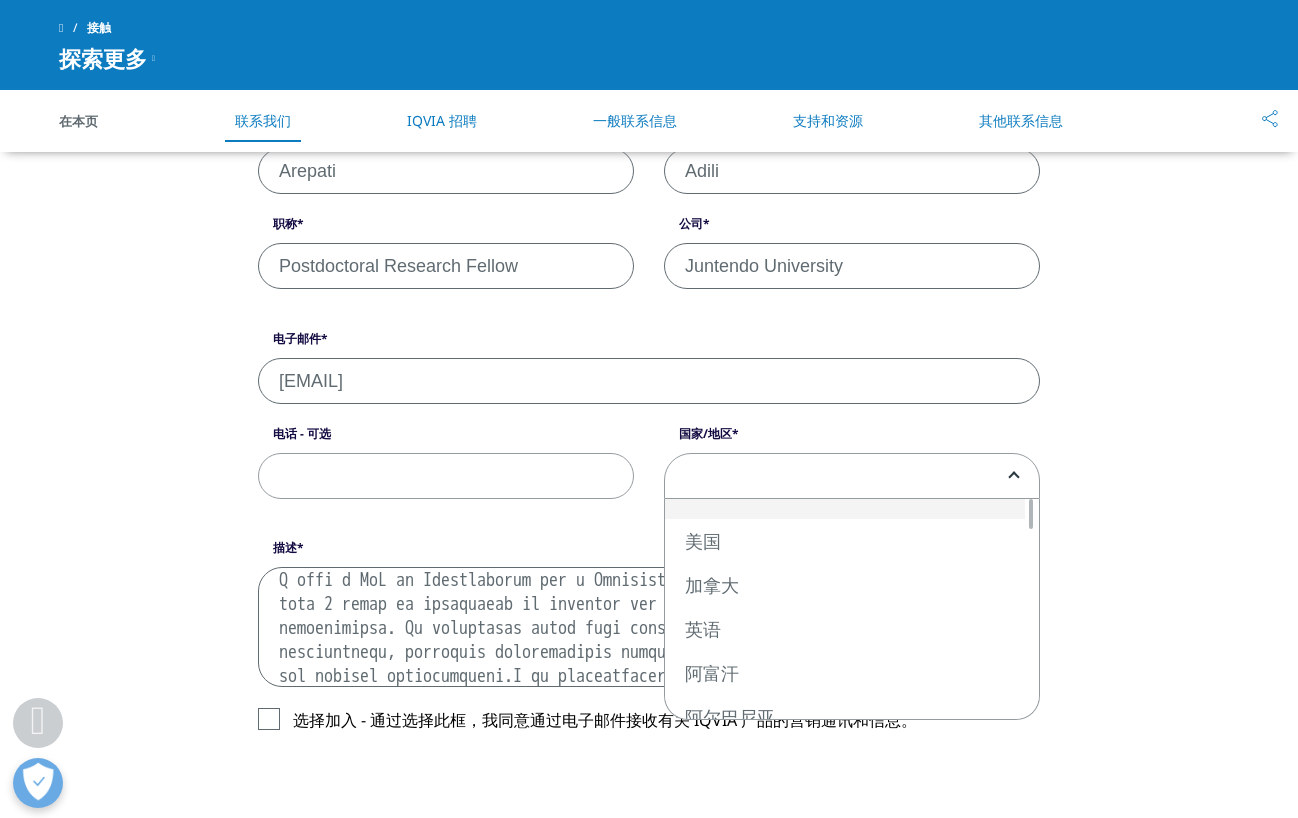 scroll, scrollTop: 643, scrollLeft: 0, axis: vertical 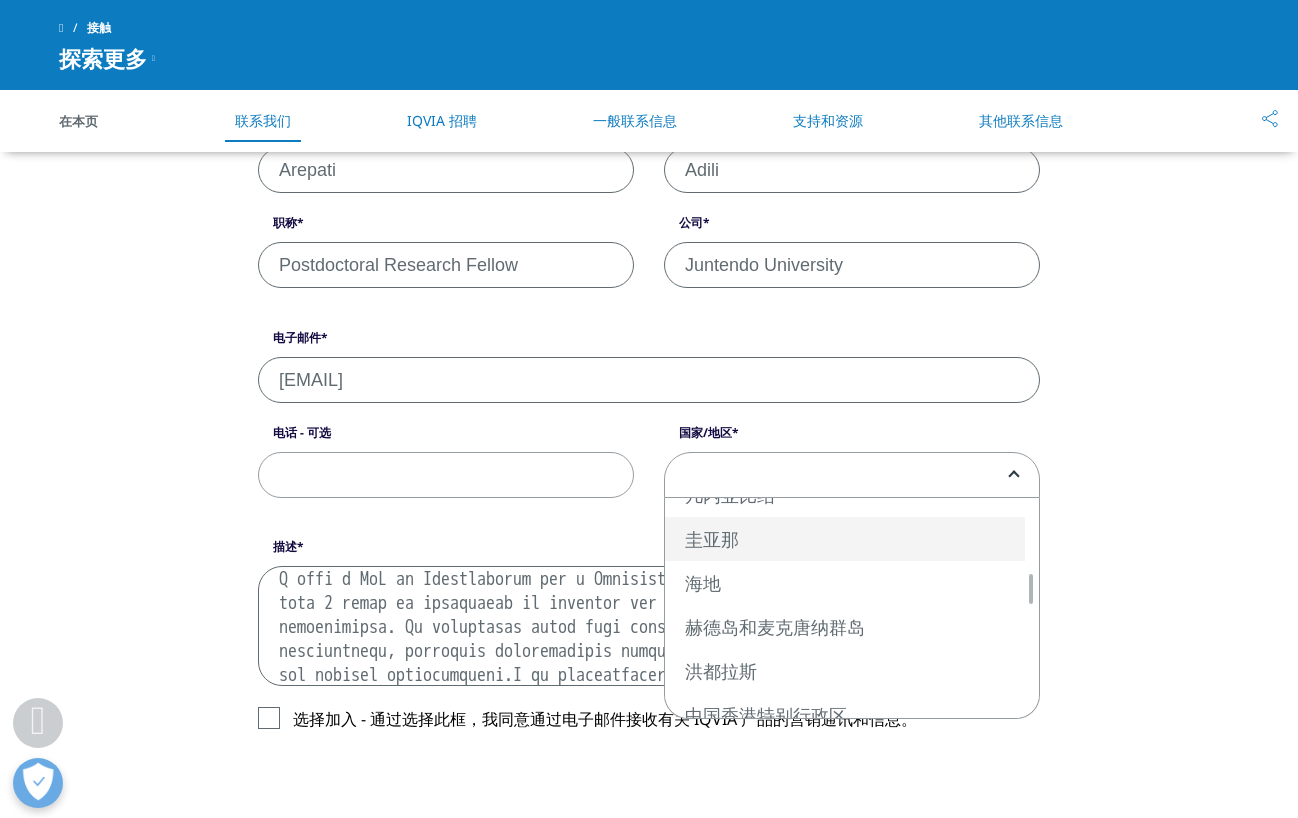 click on "美国 加拿大 英语 阿富汗 阿尔巴尼亚 阿尔及利亚 美属萨摩亚 安道尔 安哥拉 安圭拉 南极洲 安提瓜和巴布达 阿根廷 亚美尼亚 阿鲁巴 澳大利亚 税务局 阿塞拜疆 巴哈马 巴林 缺点 巴巴多斯 白俄罗斯 比利时 伯利兹 贝宁 百慕大 不丹 玻利维亚 波斯尼亚和黑塞哥维那 博茨瓦纳 布韦岛 巴西 英属印度洋领地 英属维尔京群岛 文莱 保加利亚 布基纳法索 布隆迪 柬埔寨 喀麦隆 佛得角 开曼群岛 中非共和国 乍得 智利 中国 圣诞岛 科科斯基林群岛 哥伦比亚 科摩罗 刚果 库克群岛 哥斯达黎加 科特迪瓦 领先 芬兰 捷克共和国 丹麦 吉布提 多米尼加 多明尼加共和国 厄瓜多尔 埃及 萨尔瓦多 赤道几内亚 厄立特里亚 爱沙尼亚 东亚 福克兰群岛 法罗群岛 斐济 芬兰 法国 法属圭亚那 法属波利尼西亚 法属 南部 加蓬 冈比亚 乔治亚州 德国 加纳 直布罗陀 希腊 格陵兰 格林纳达 关岛 海地" at bounding box center (1313, 521) 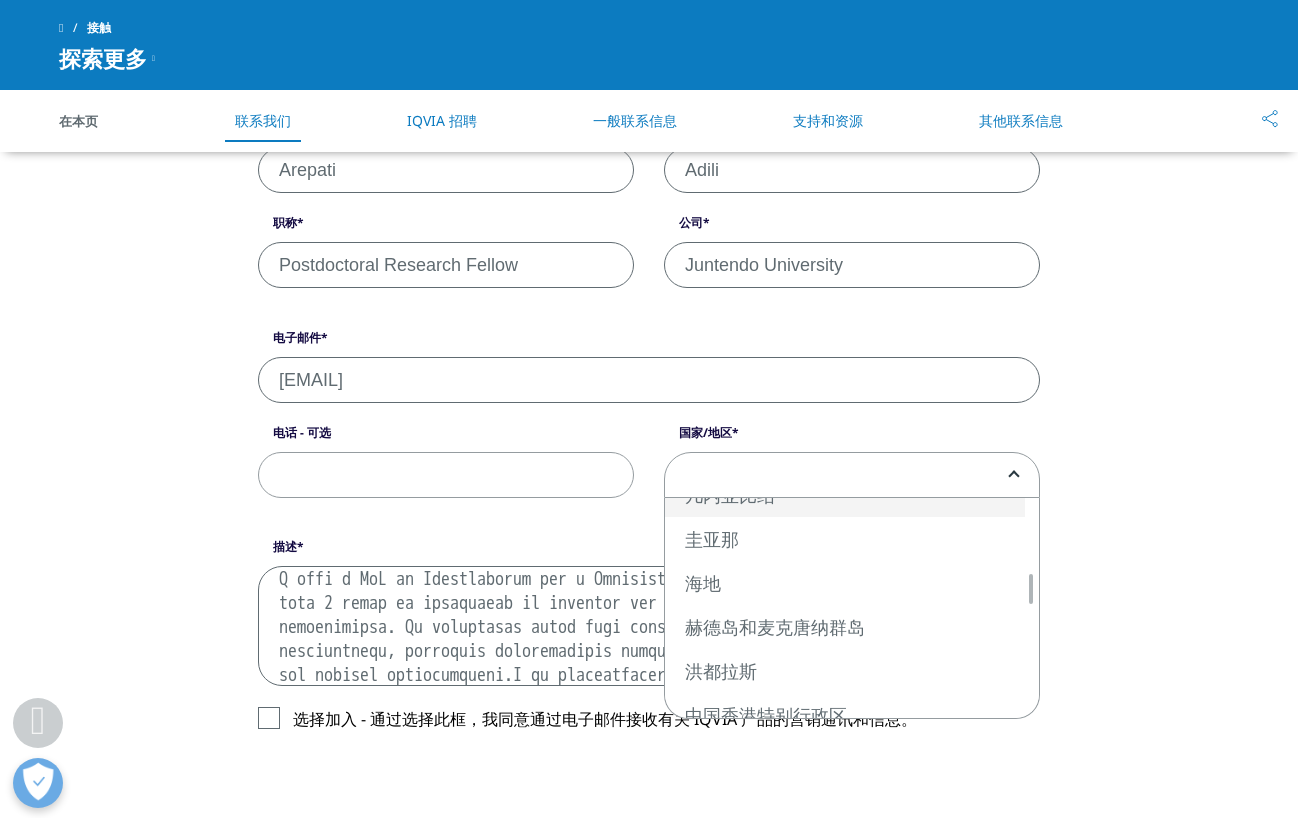 click at bounding box center (852, 476) 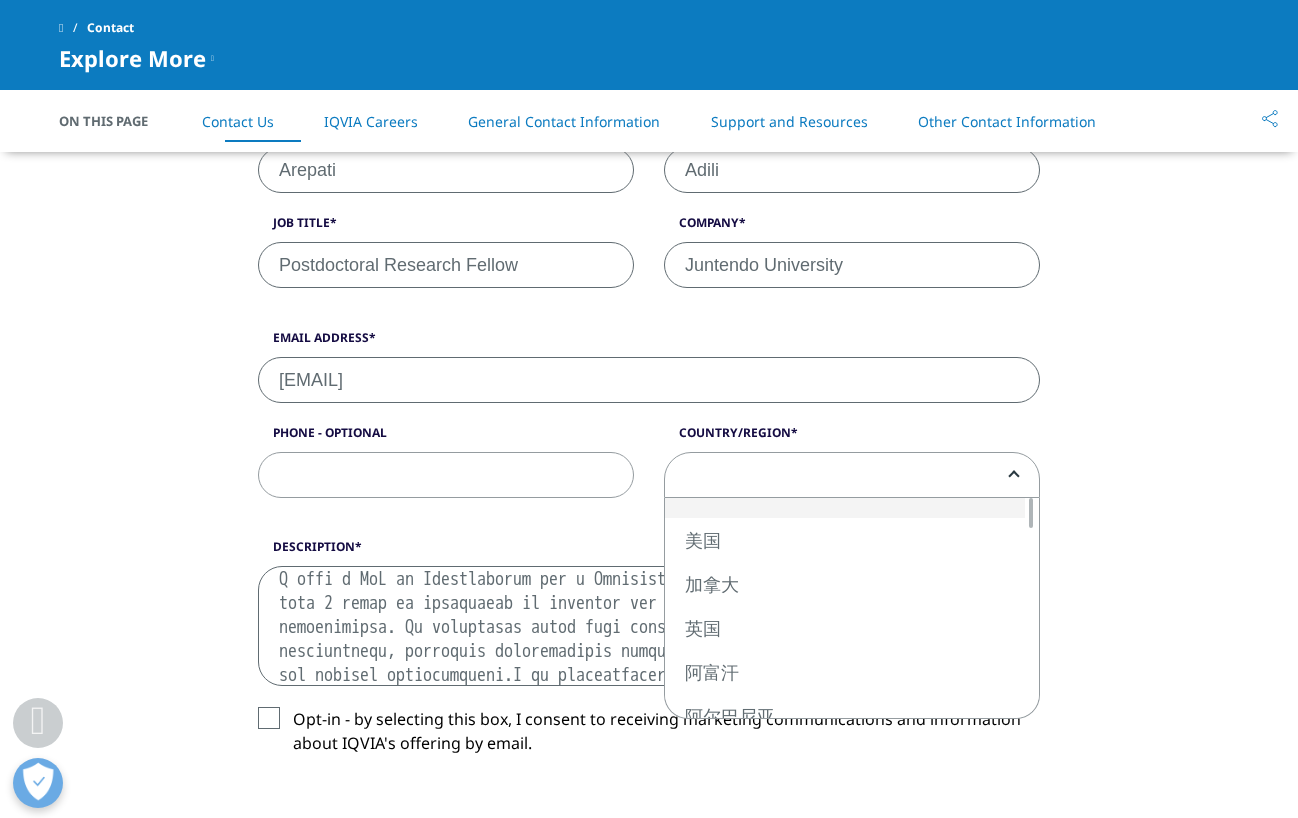 click at bounding box center (852, 476) 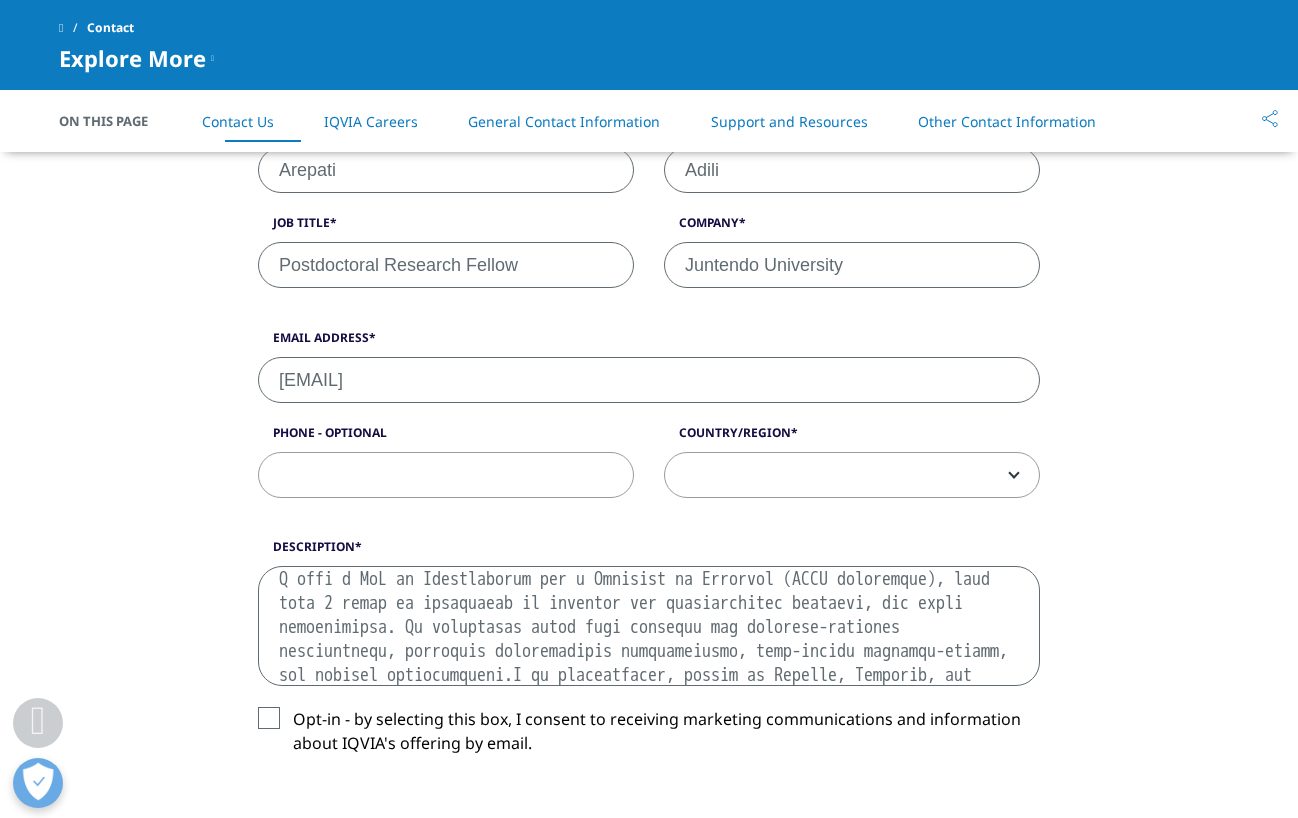 click at bounding box center [852, 476] 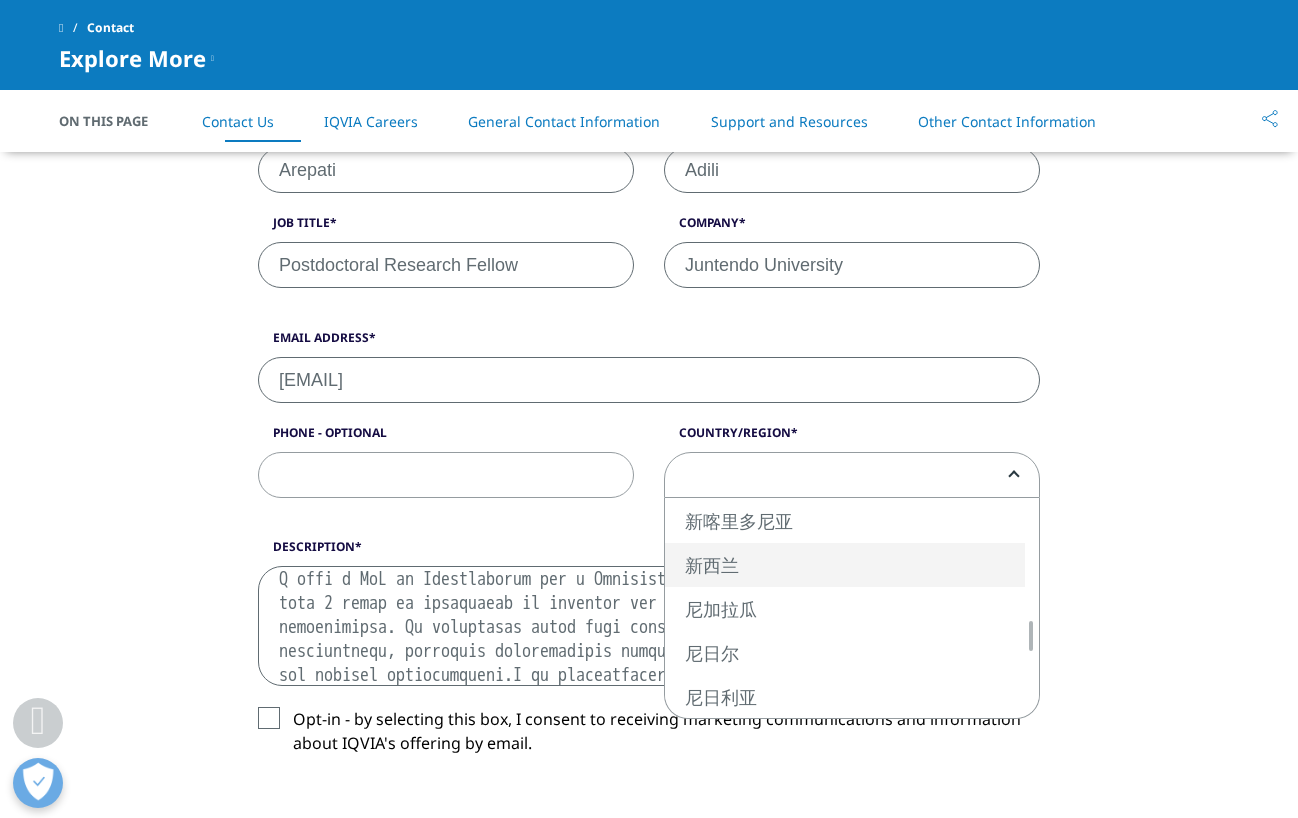 select on "New Zealand" 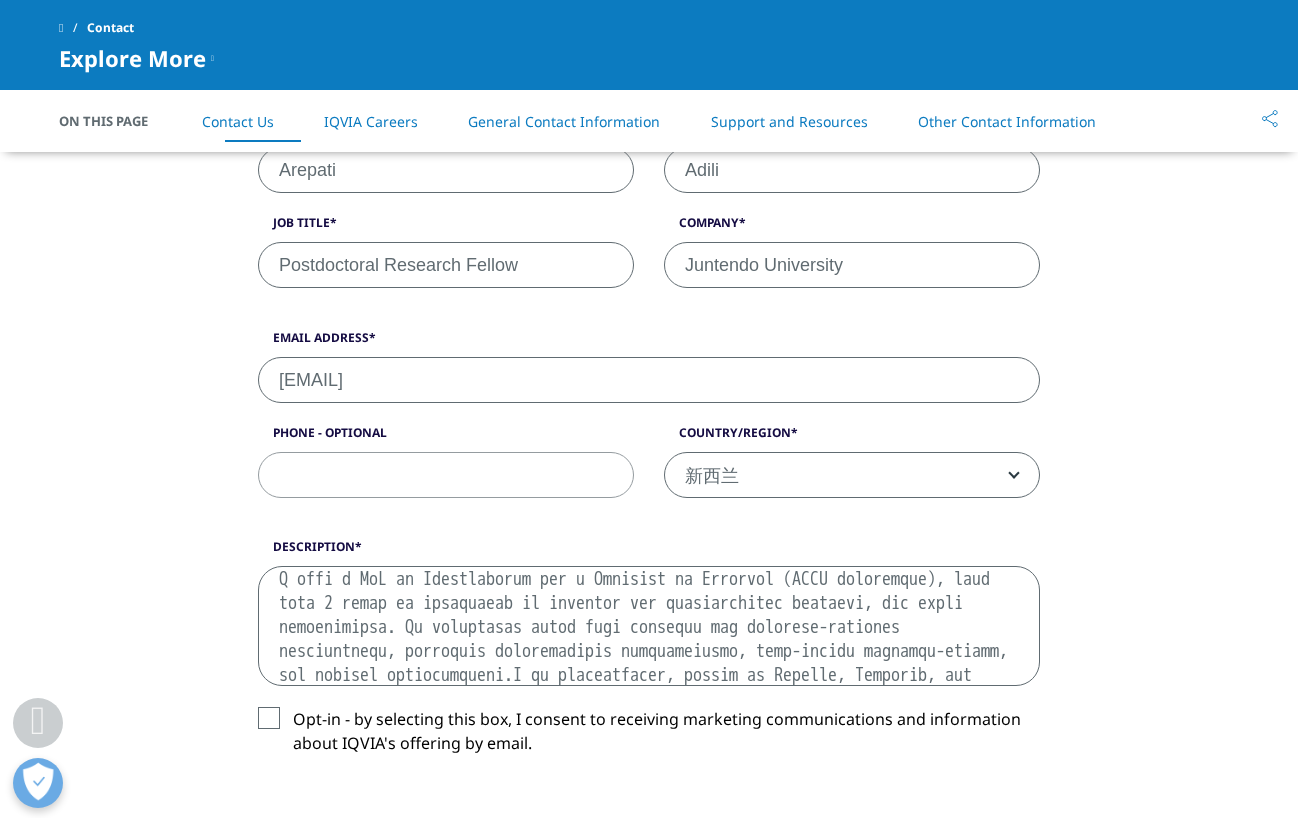 click on "Email Address
a-arepati@juntendo.ac.jp
Phone - Optional
Country/Region
United States
Canada
United Kingdom
Afghanistan
Albania
Algeria
American Samoa
Andorra
Angola
Anguilla
Antarctica
Antigua and Barbuda
Argentina
Armenia
Aruba
Australia
Austria
Azerbaijan
Bahamas
Bahrain
Bangladesh
Barbados
Belarus
Belgium
Belize
Benin
Bermuda
Bhutan
Bolivia
Bosnia and Herzegovenia
Botswana
Bouvet Island
Brazil
British Indian Ocean Territory
British Virgin Islands
Brunei
Bulgaria
Burkina Faso
Burundi
Cambodia
Cameroon
Cape Verde
Cayman Islands Chad" at bounding box center (649, 424) 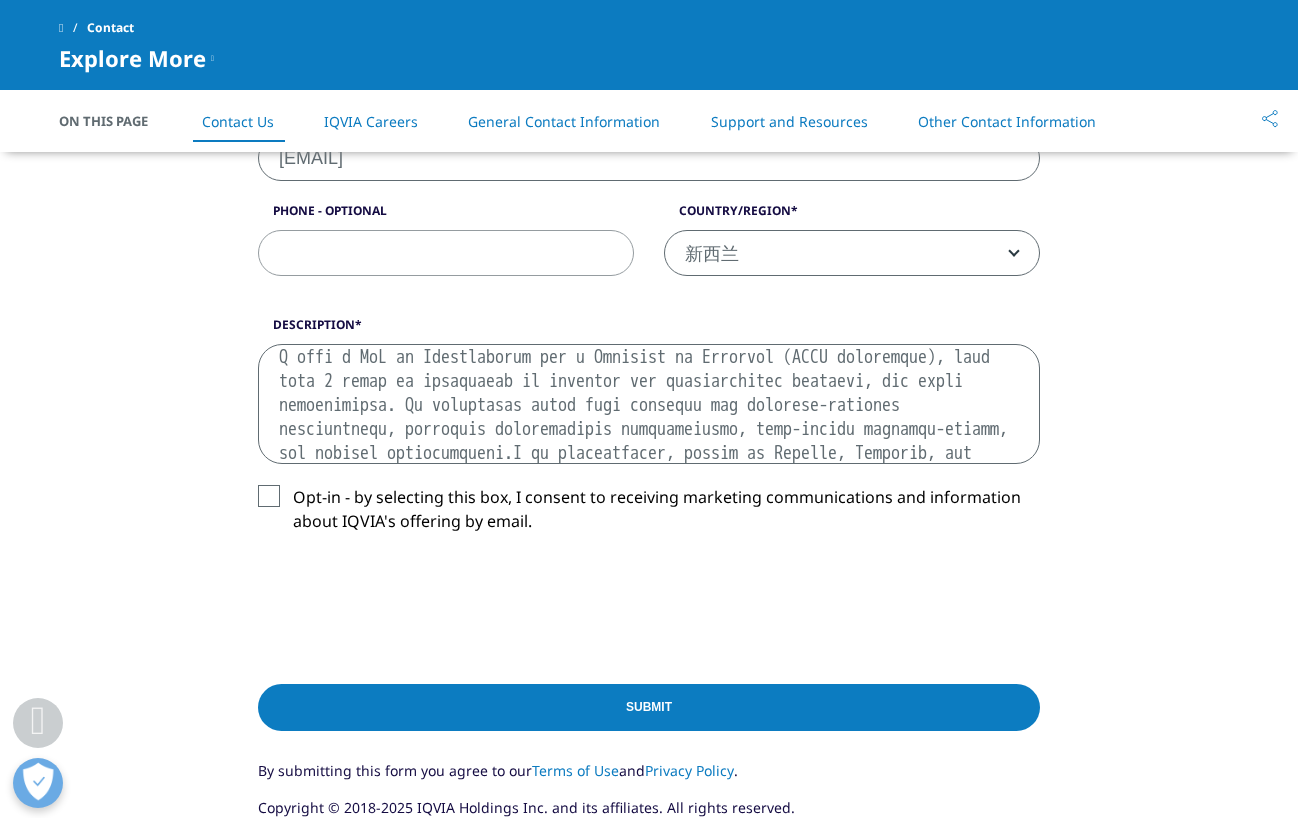 scroll, scrollTop: 894, scrollLeft: 0, axis: vertical 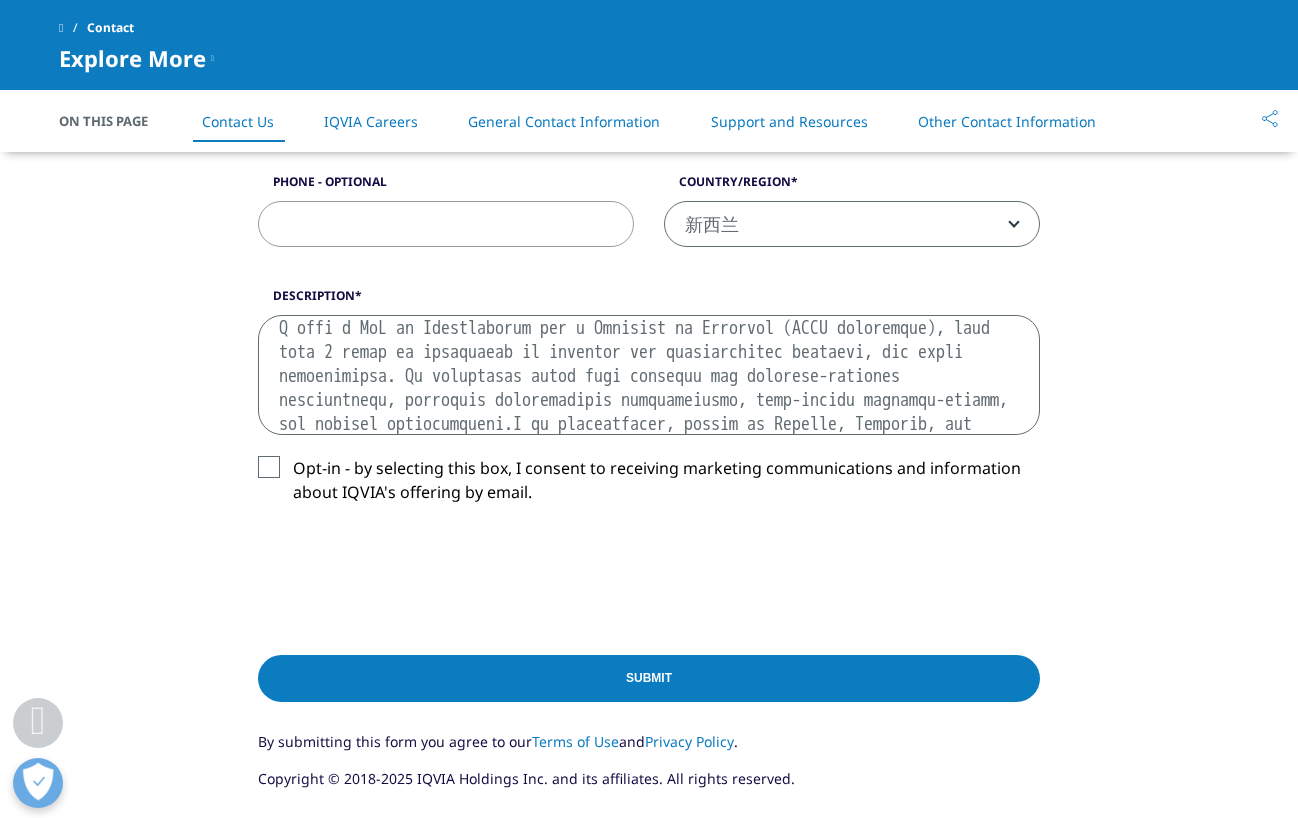 click on "Opt-in - by selecting this box, I consent to receiving marketing communications and information about IQVIA's offering by email." at bounding box center (649, 485) 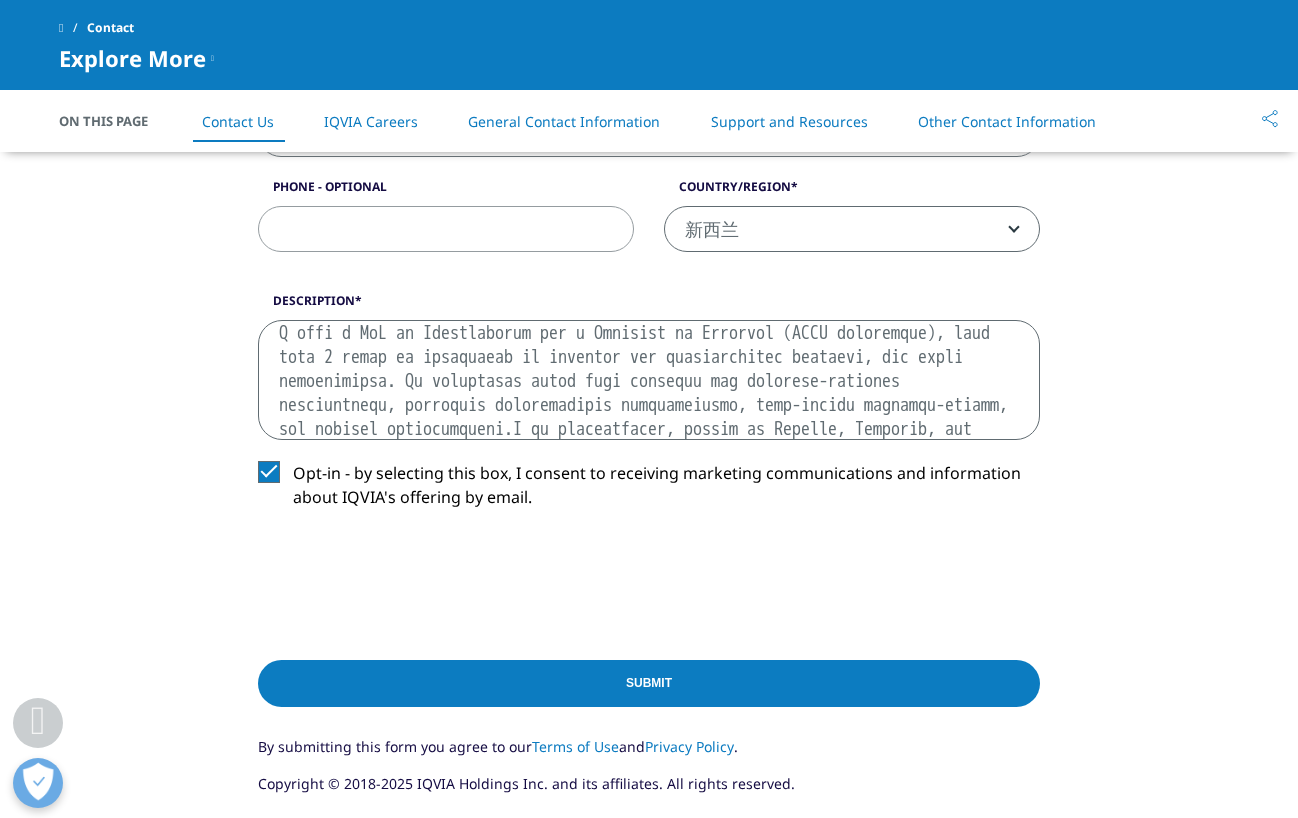 scroll, scrollTop: 943, scrollLeft: 0, axis: vertical 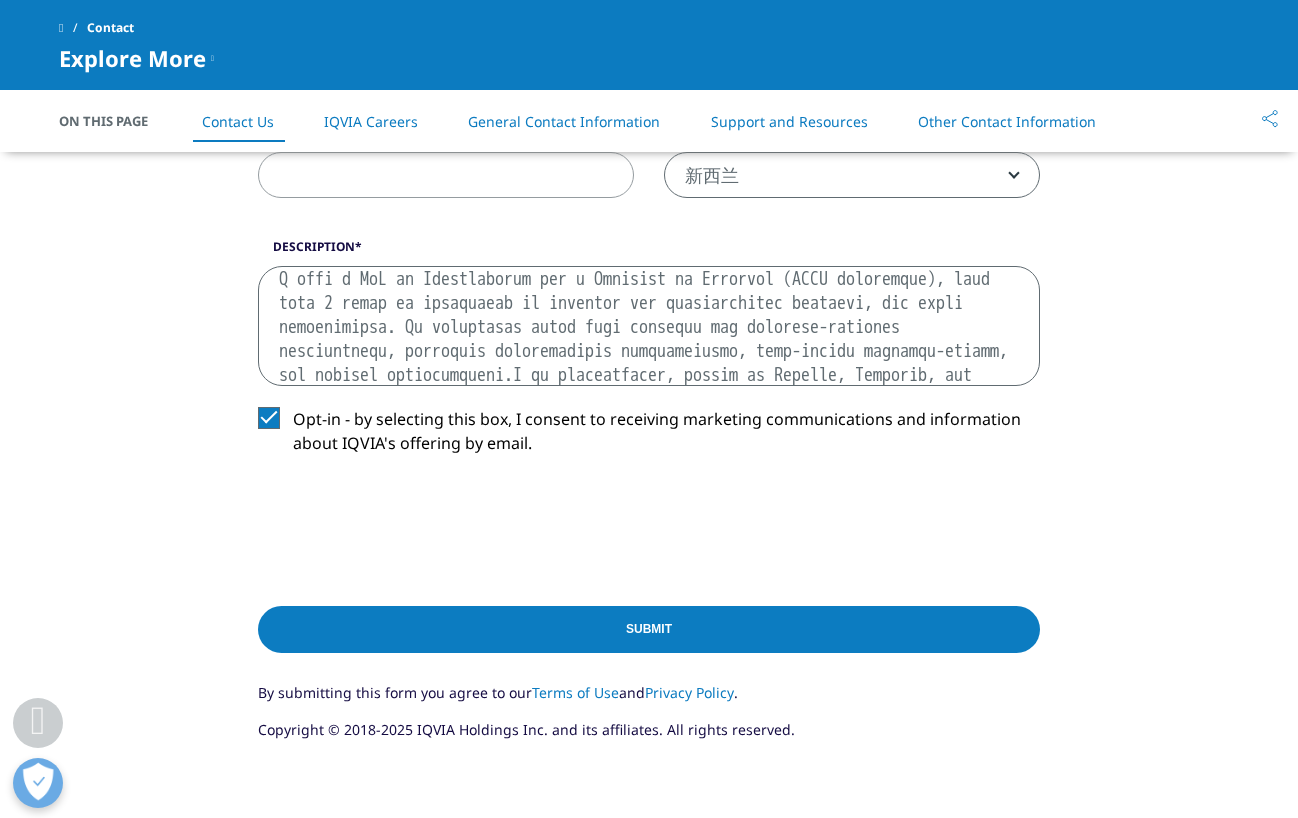 click on "Submit" at bounding box center [649, 629] 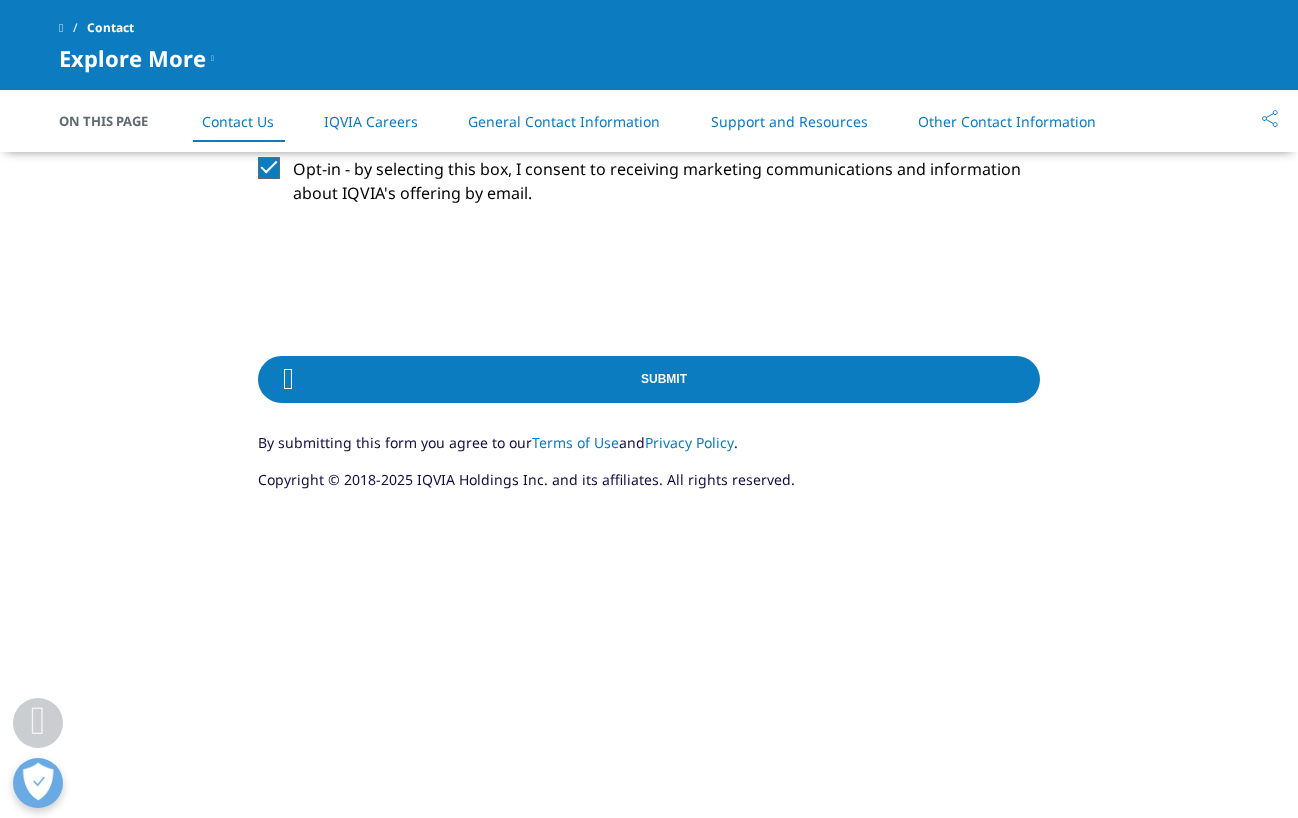 scroll, scrollTop: 1213, scrollLeft: 0, axis: vertical 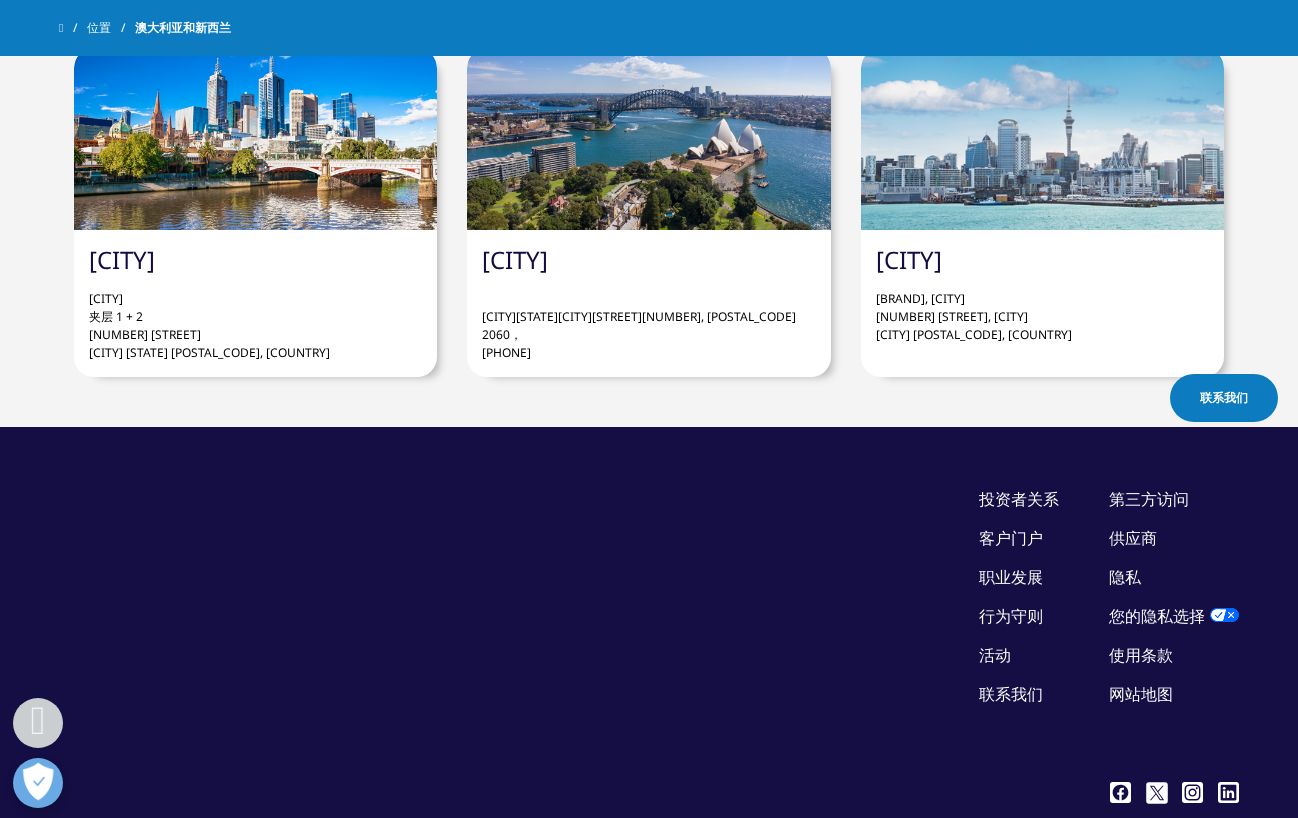 click on "职业发展" at bounding box center [1011, 577] 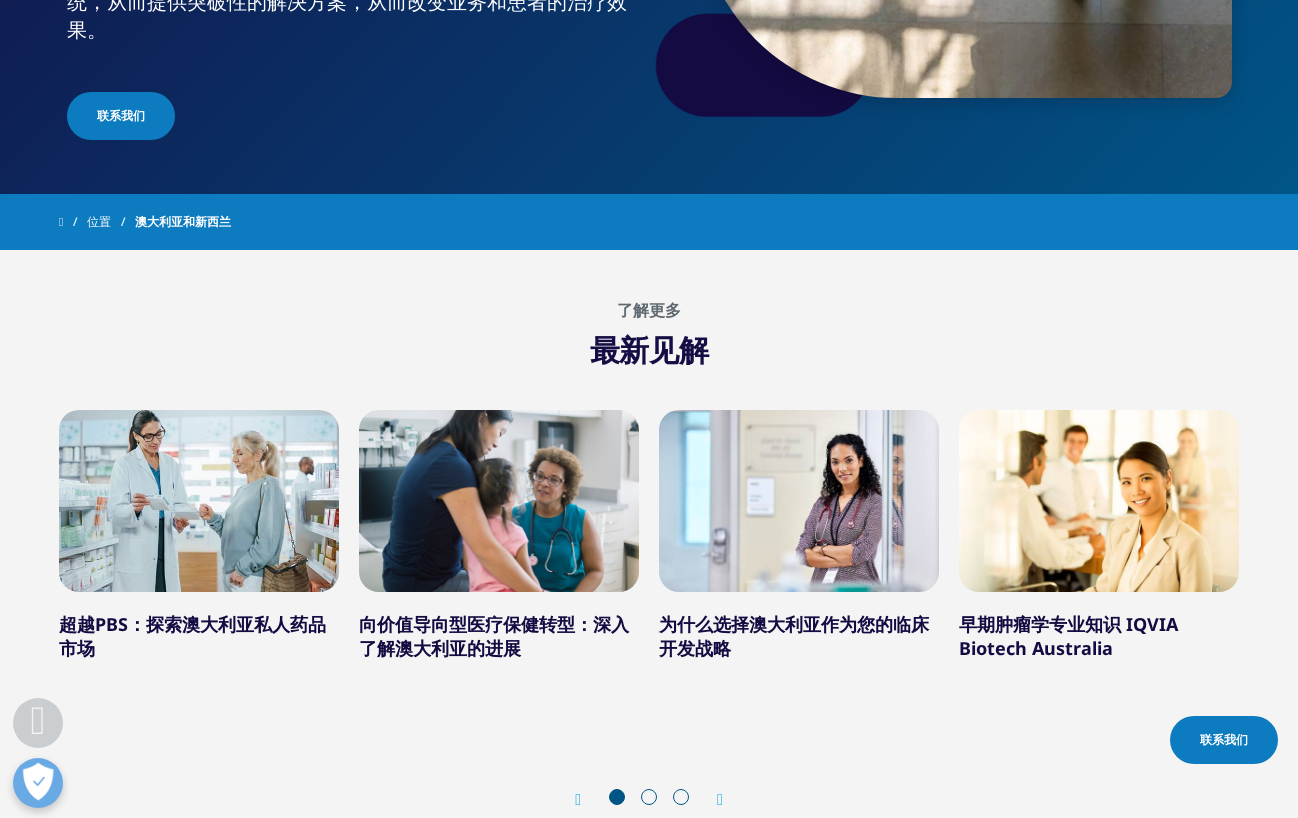 scroll, scrollTop: 408, scrollLeft: 0, axis: vertical 